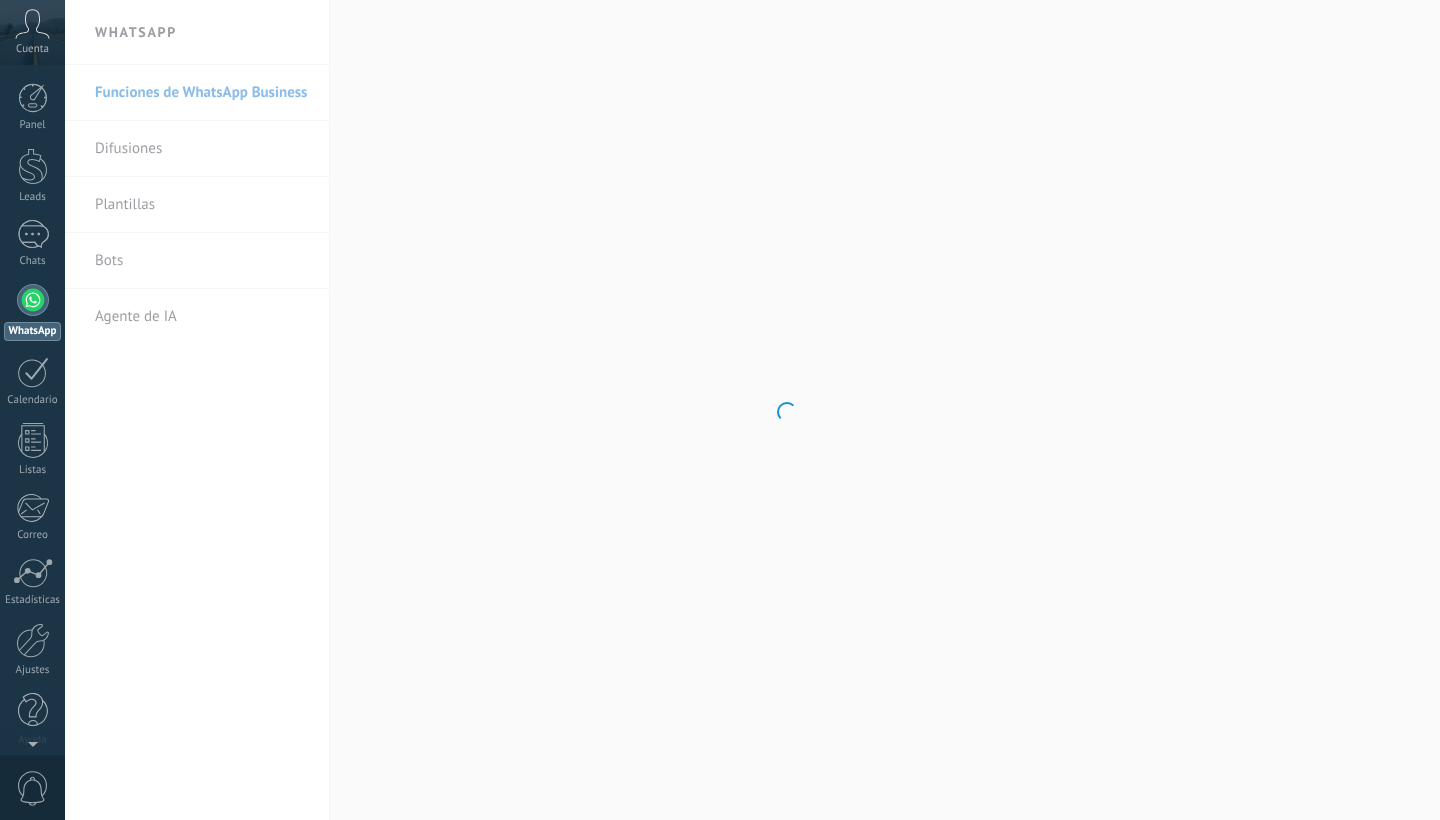 scroll, scrollTop: 0, scrollLeft: 0, axis: both 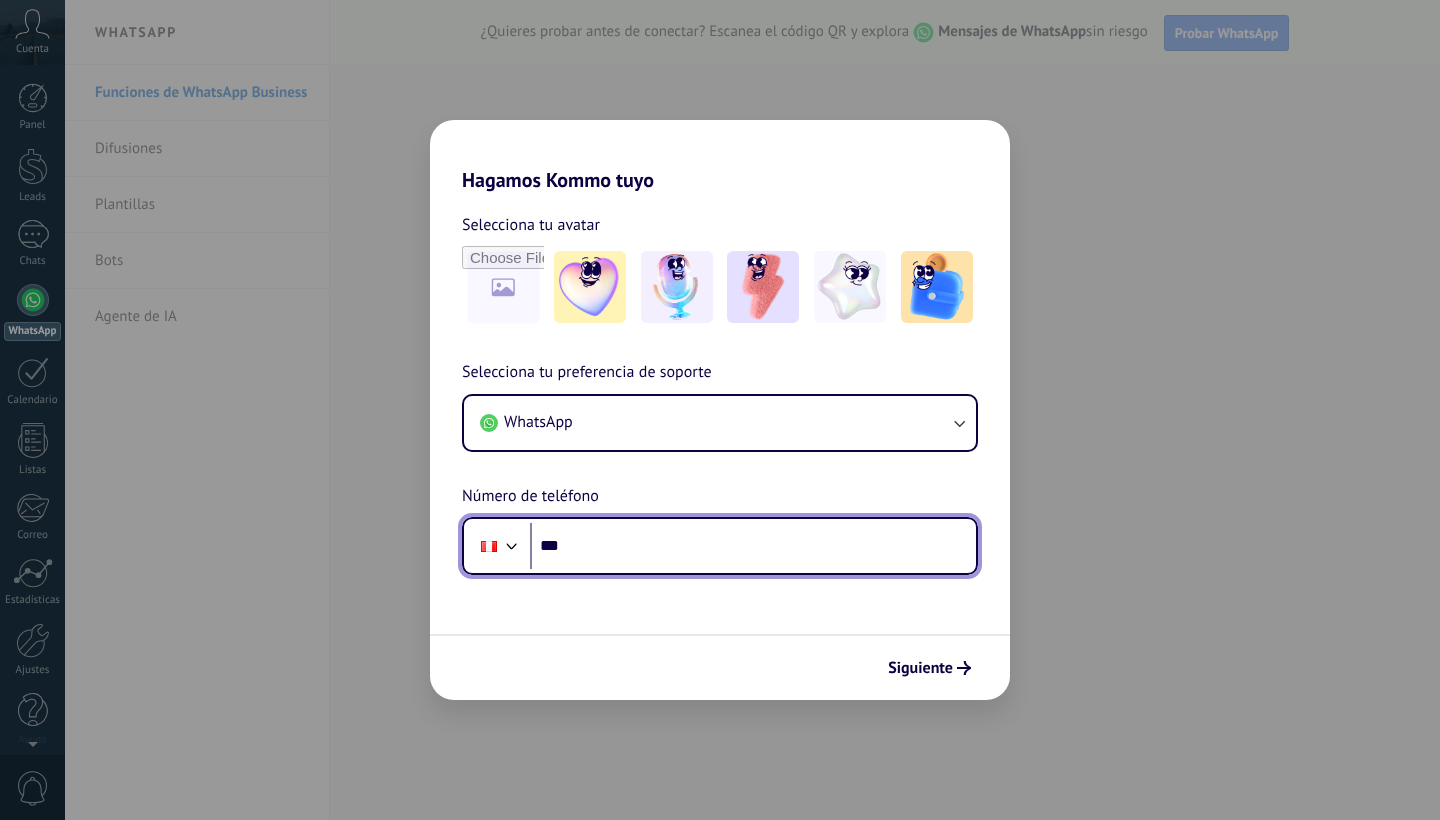 click on "***" at bounding box center (753, 546) 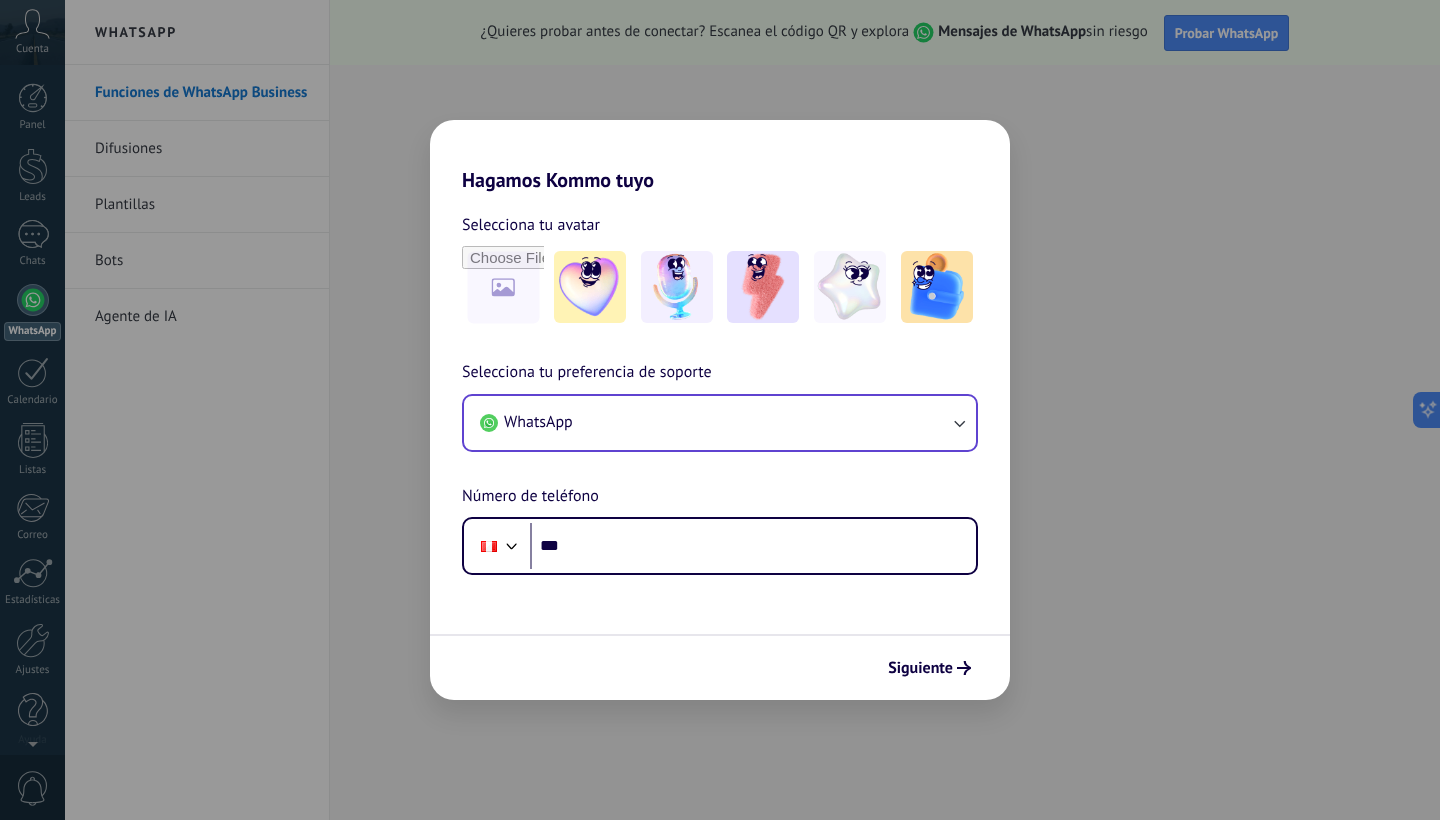 click on "WhatsApp" at bounding box center (720, 423) 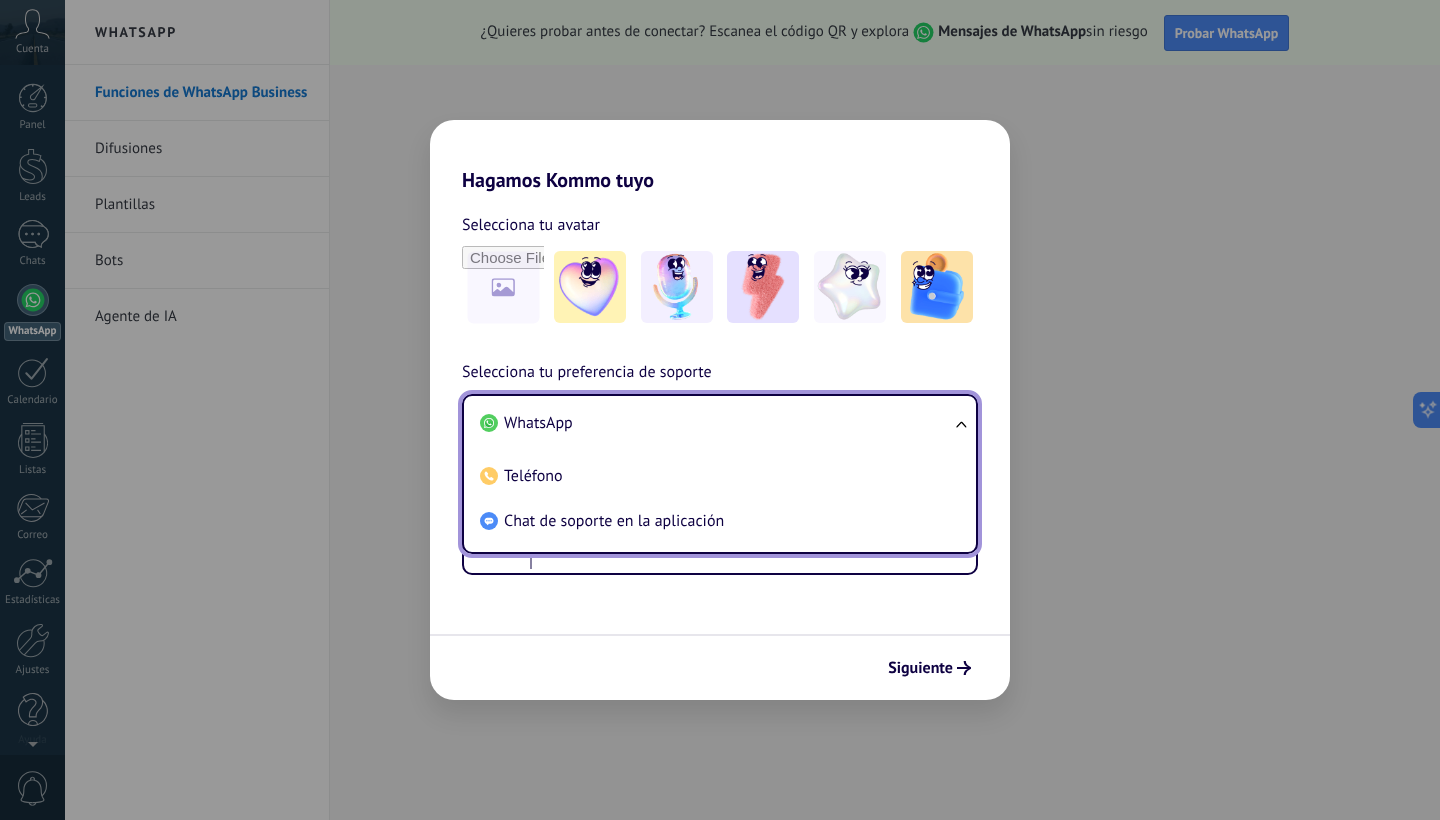 click on "WhatsApp" at bounding box center (716, 423) 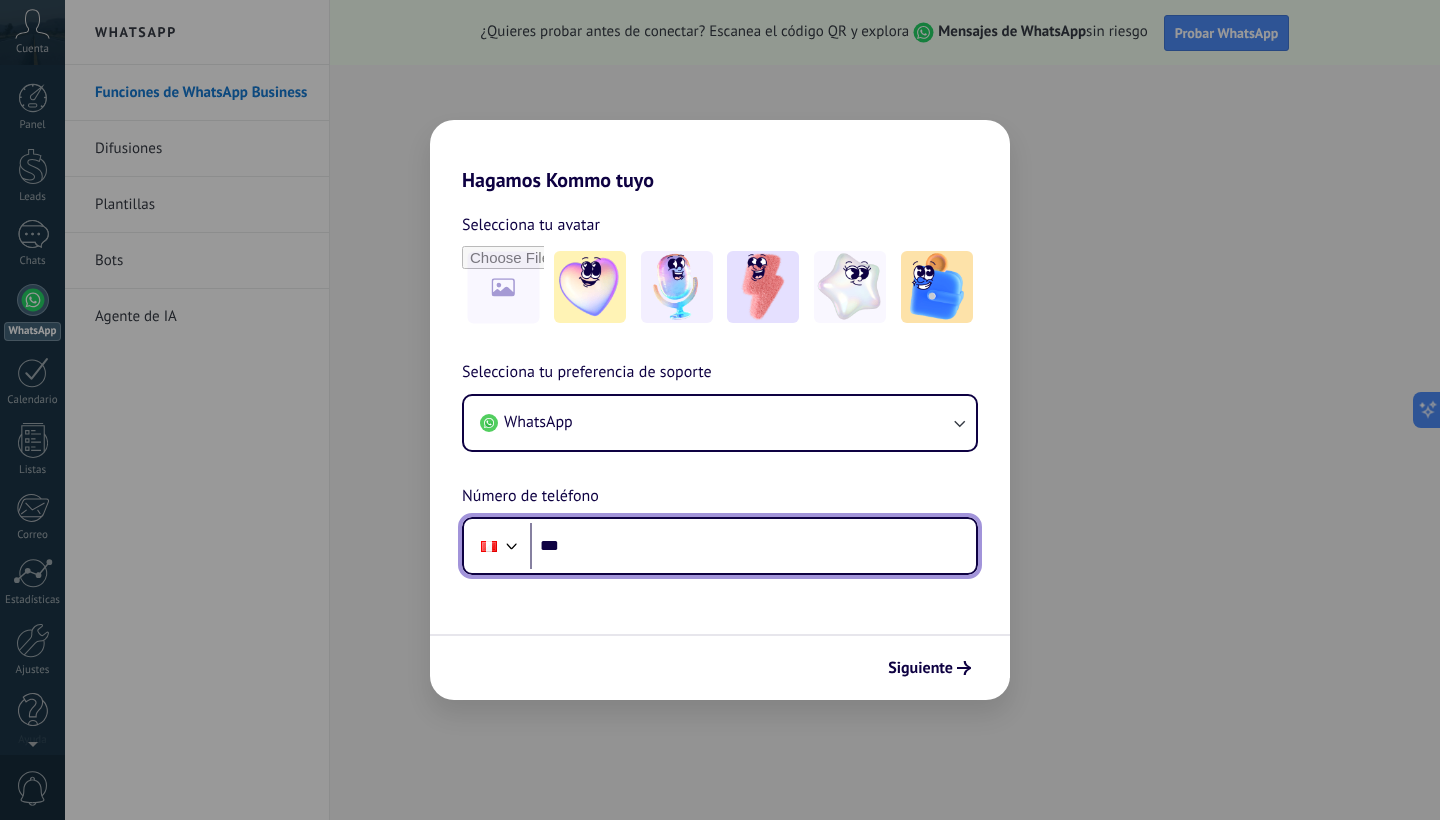 click on "***" at bounding box center [753, 546] 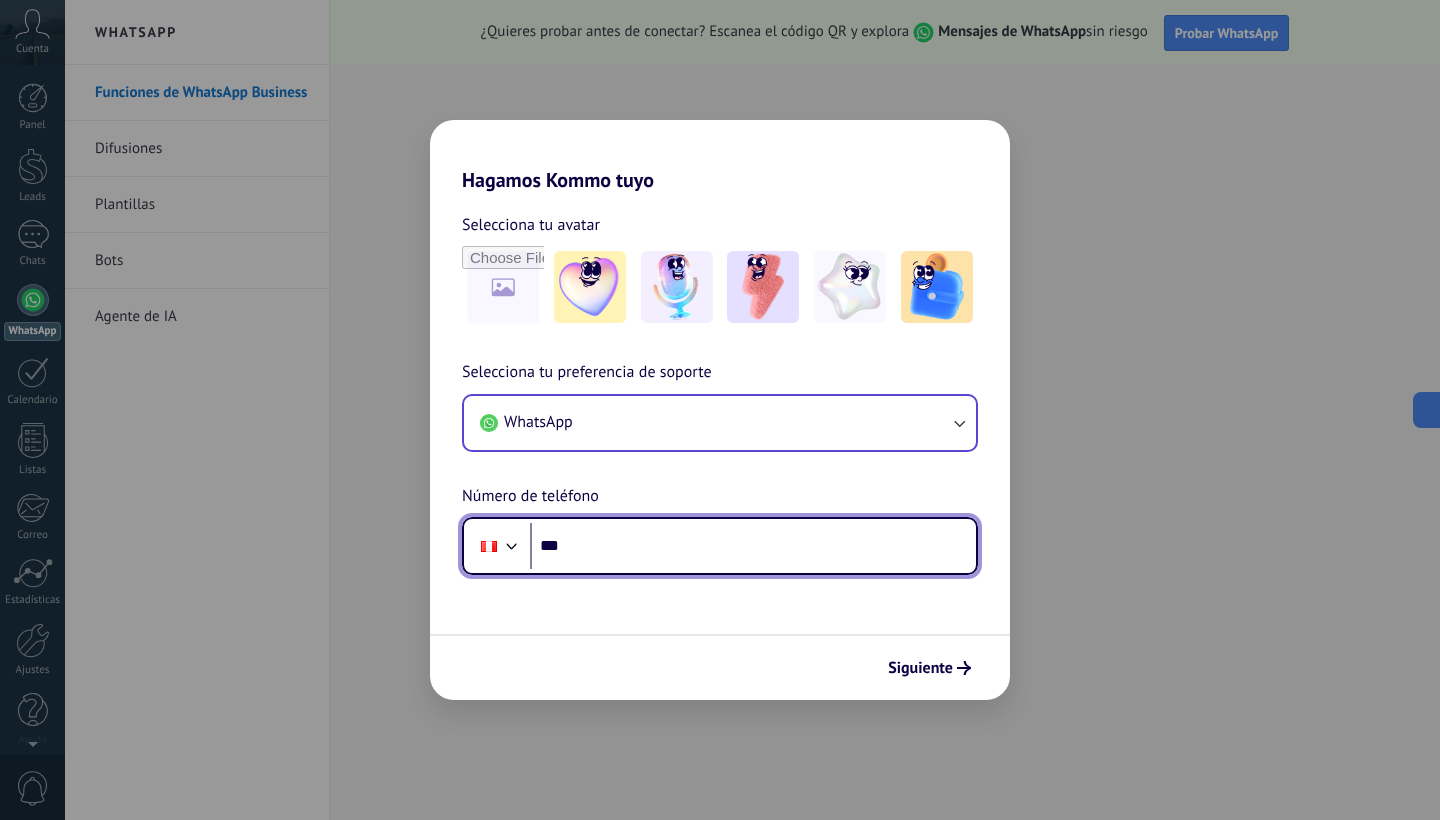 paste on "**********" 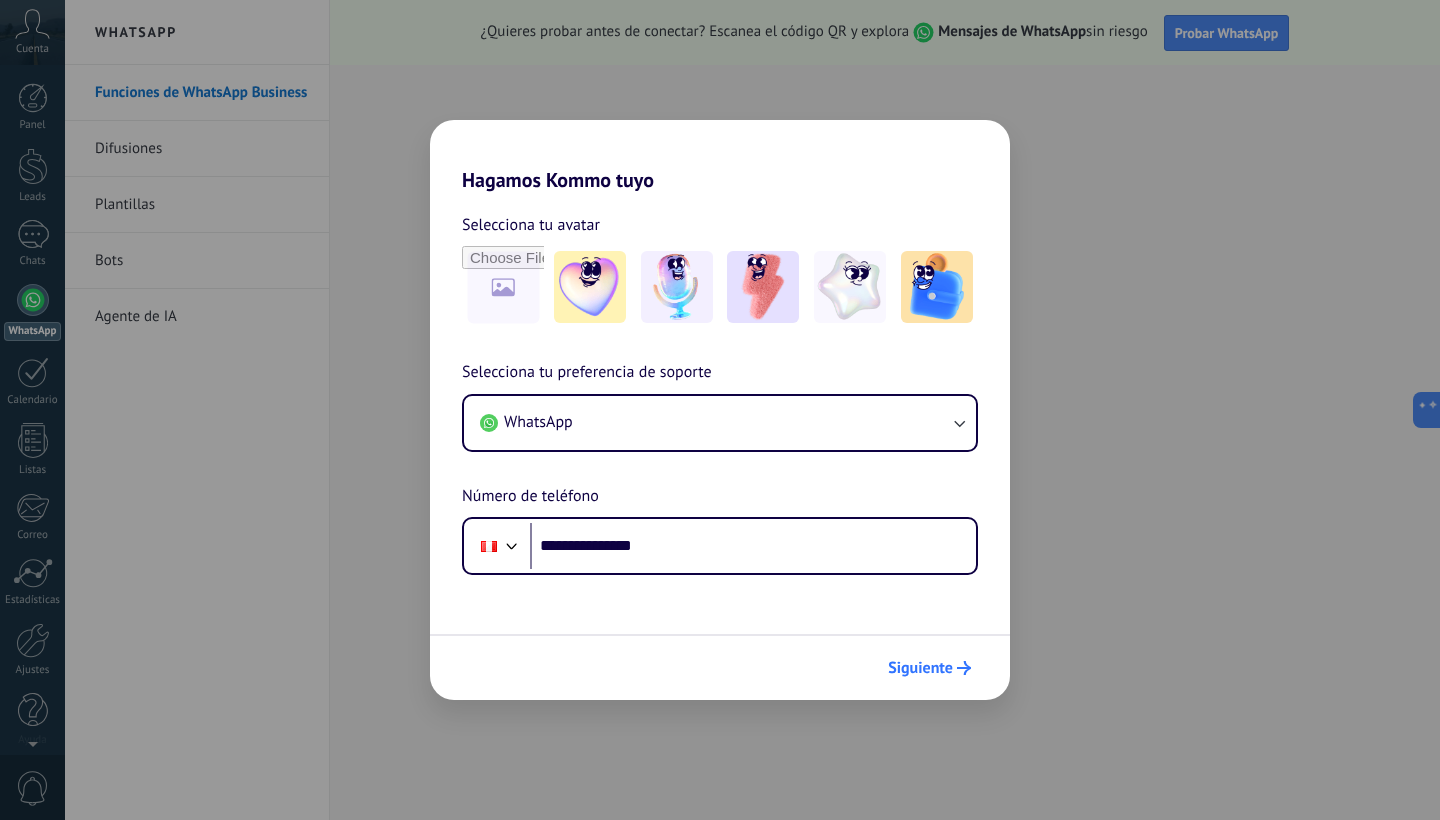 click on "Siguiente" at bounding box center [920, 668] 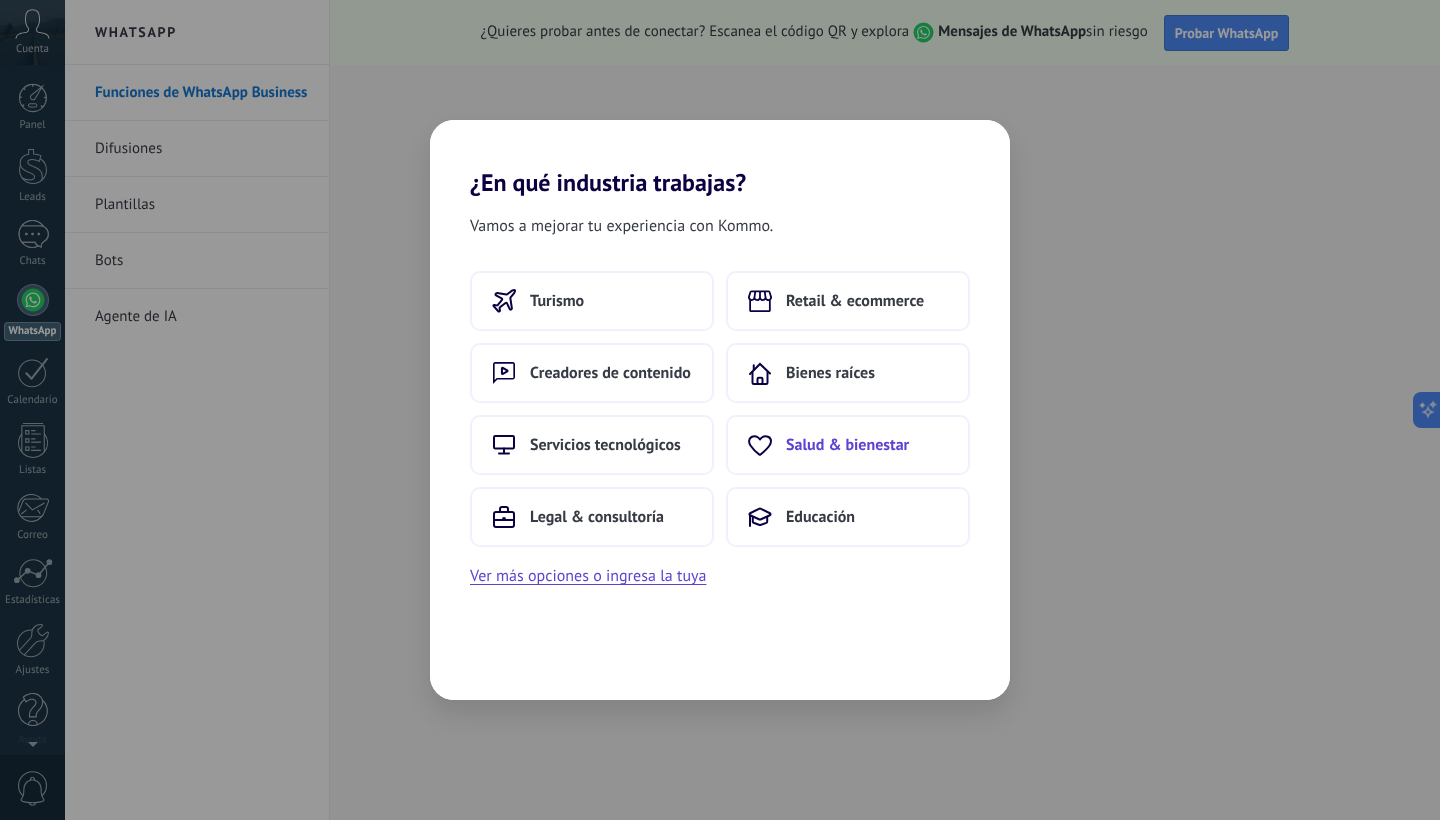 click on "Salud & bienestar" at bounding box center [847, 445] 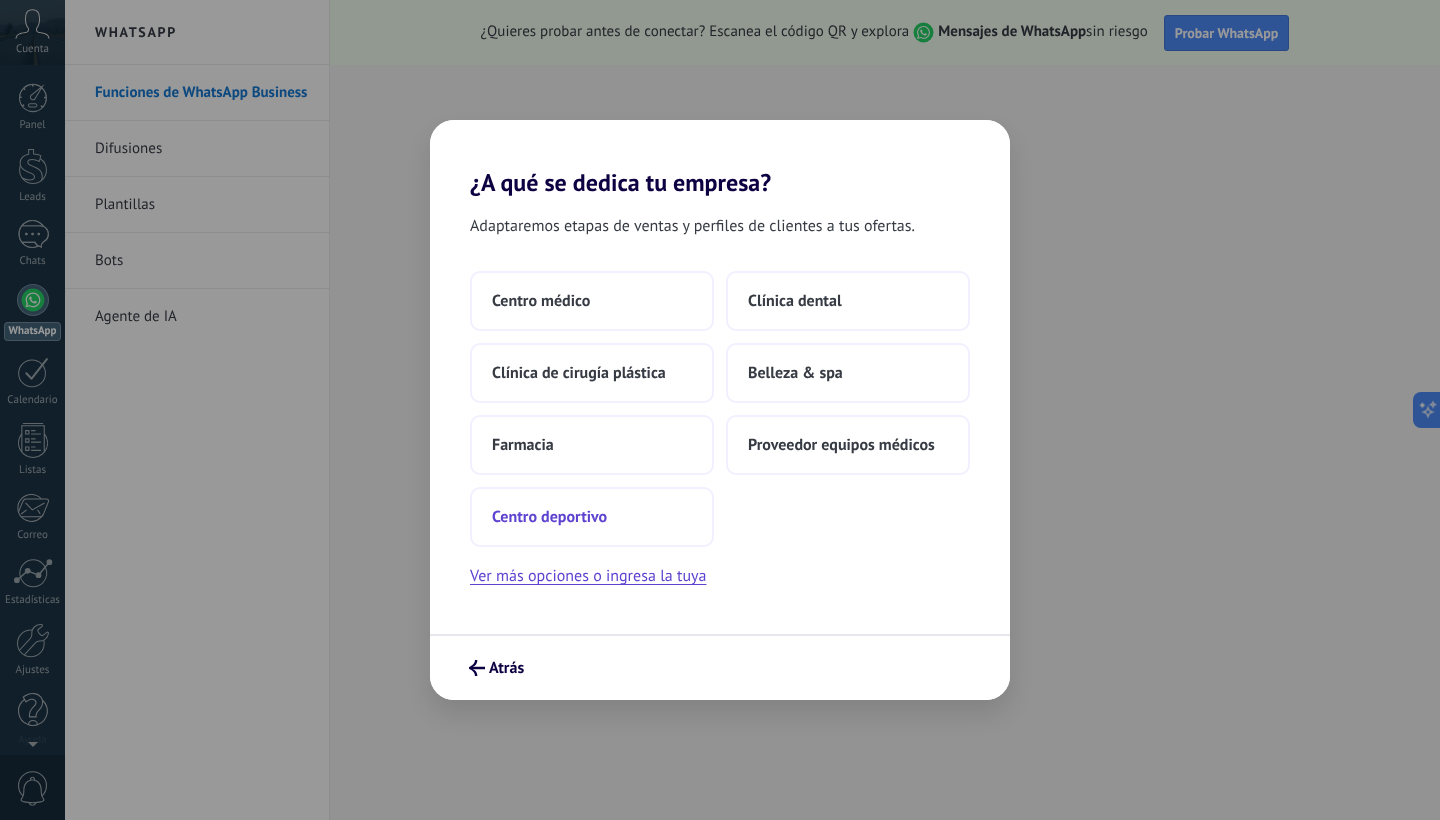 click on "Centro deportivo" at bounding box center [592, 517] 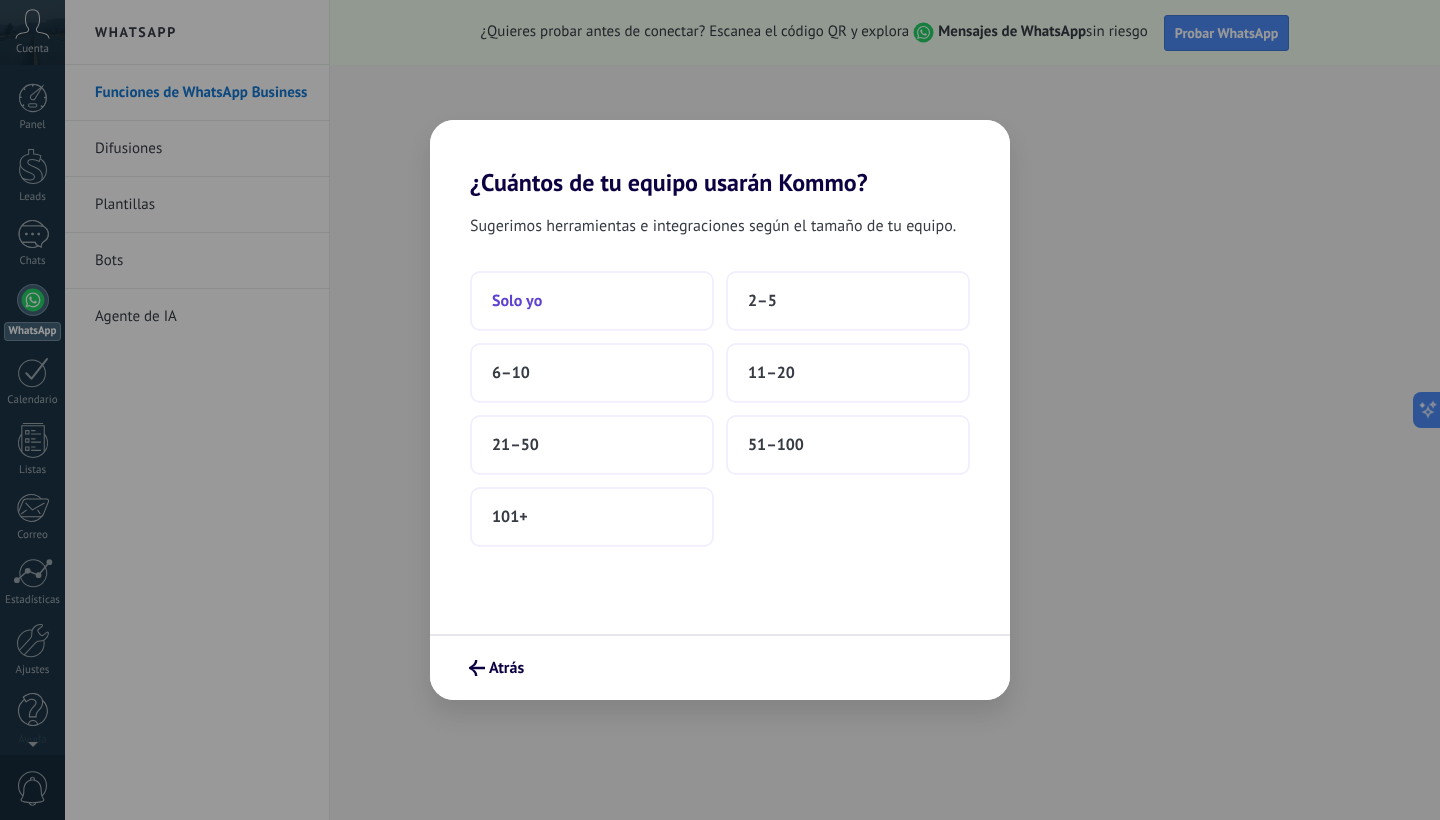 click on "Solo yo" at bounding box center (592, 301) 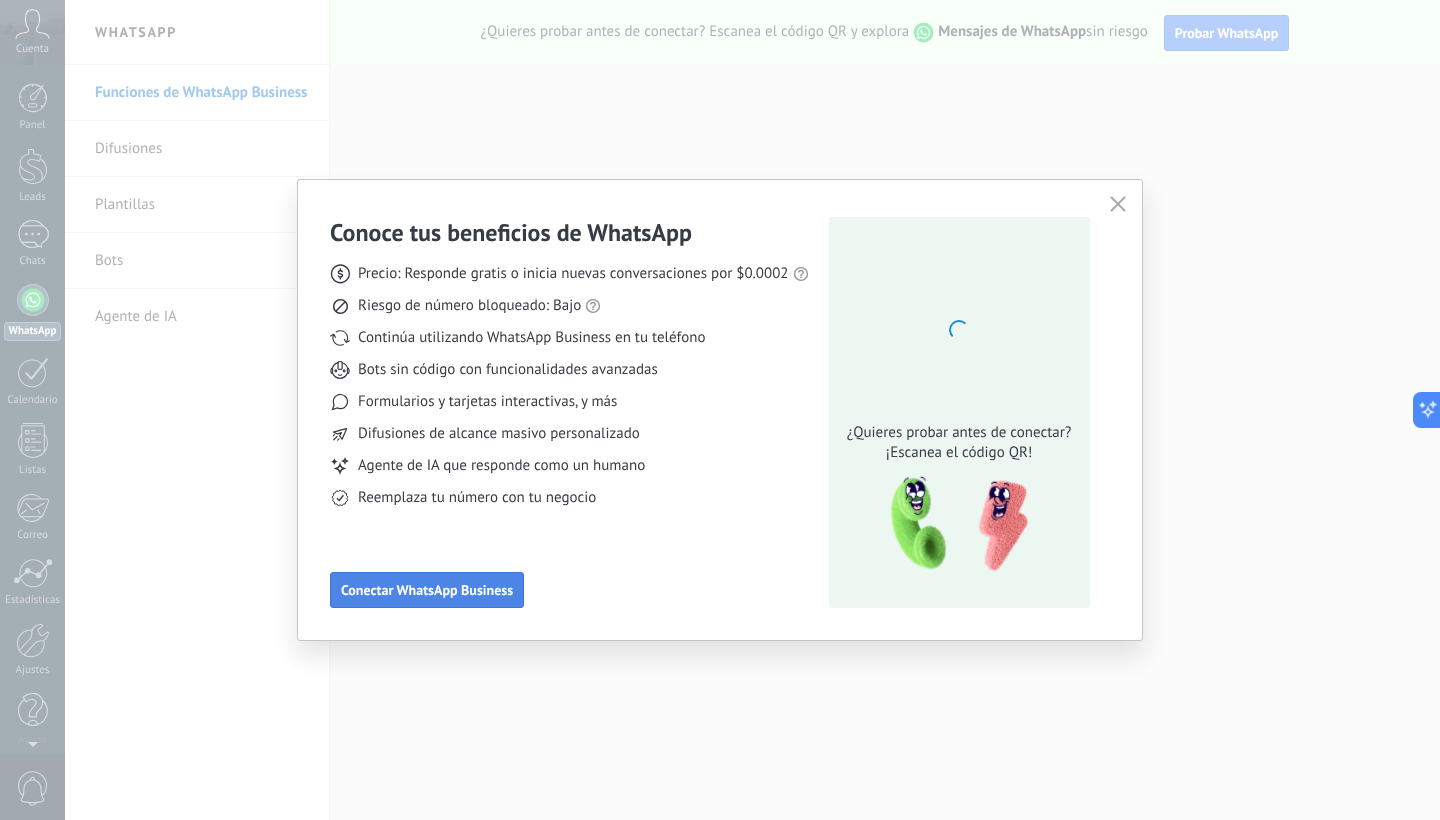 click on "Conectar WhatsApp Business" at bounding box center (427, 590) 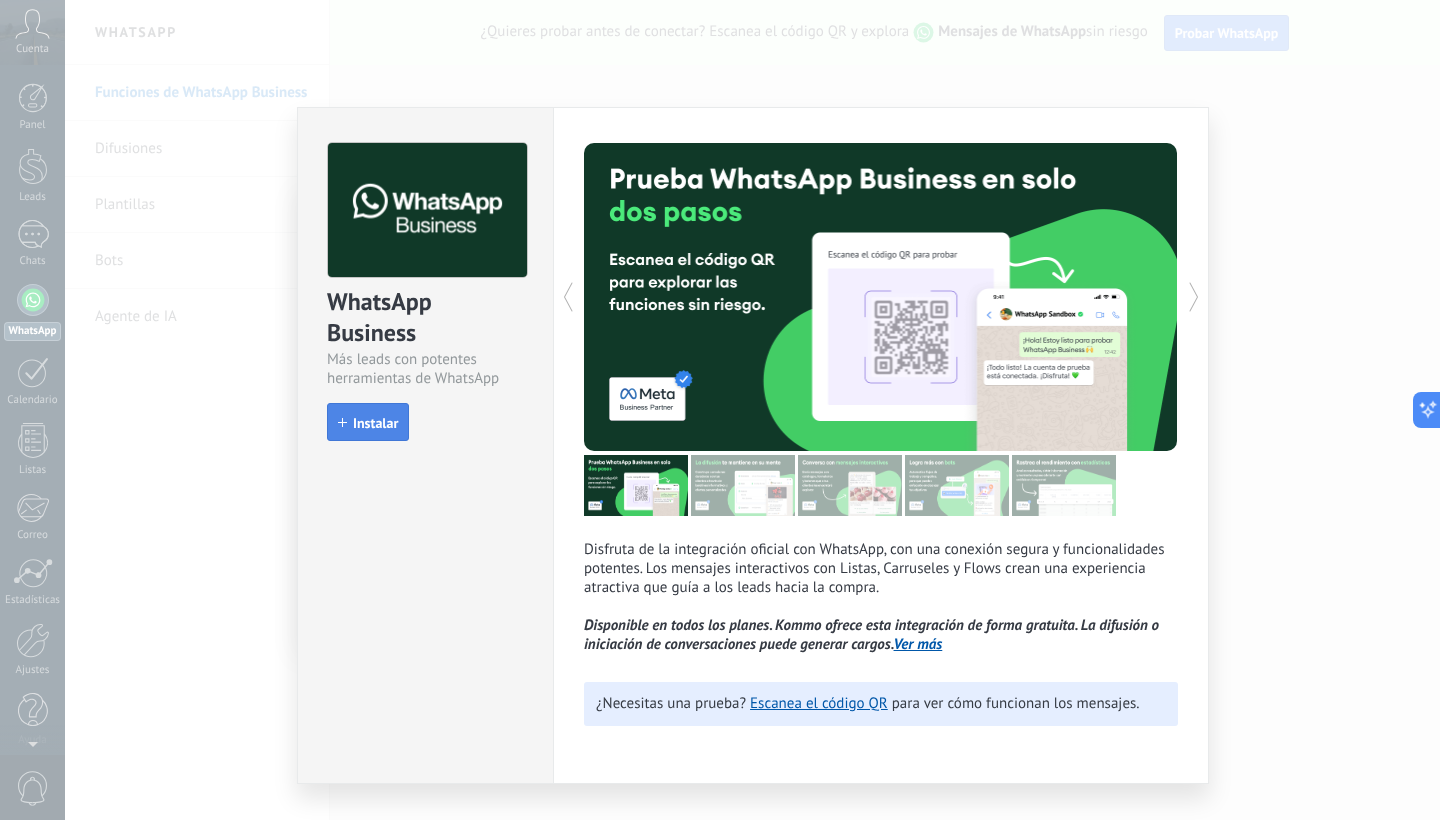 click on "Instalar" at bounding box center [375, 423] 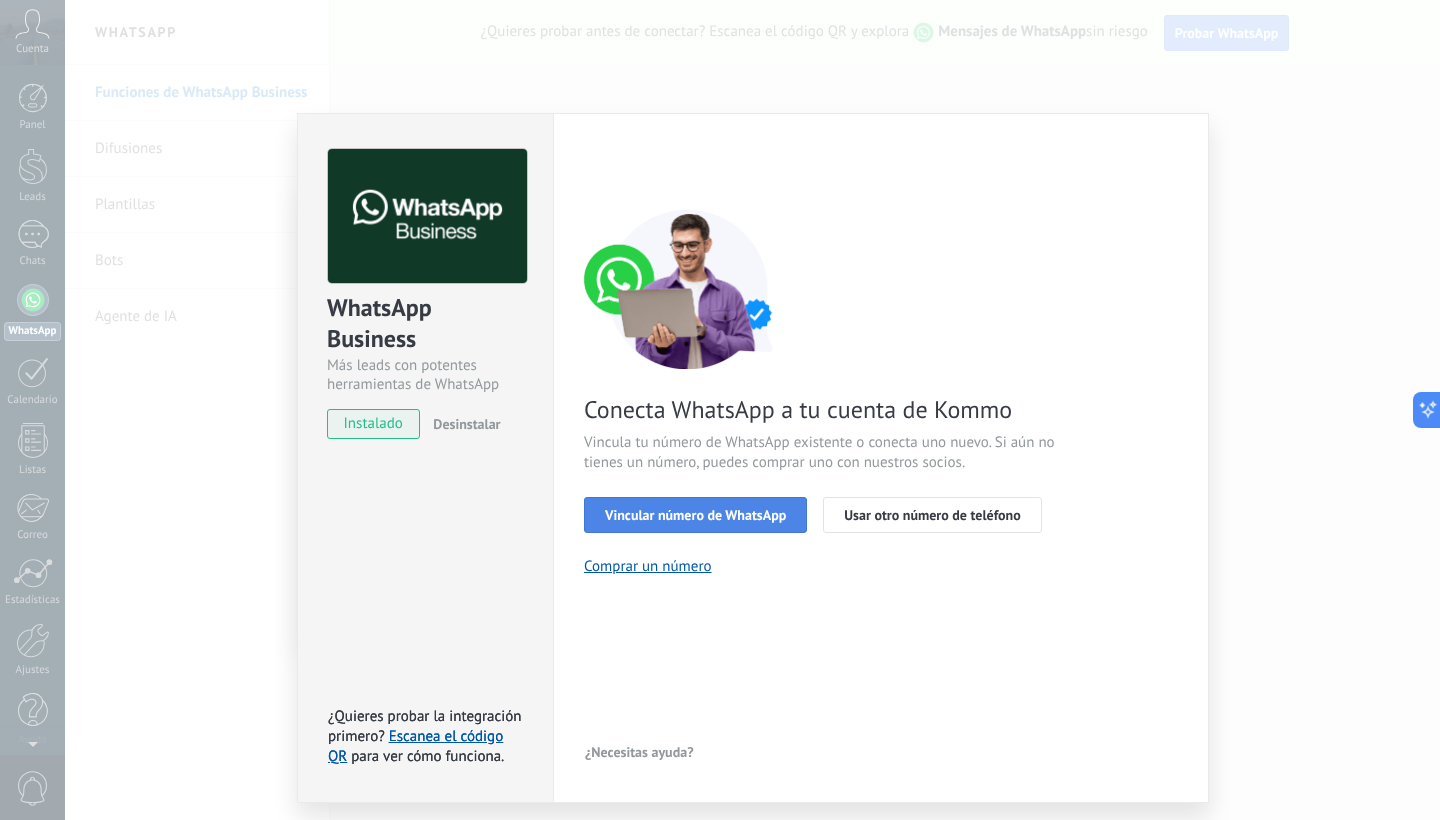 click on "Vincular número de WhatsApp" at bounding box center [695, 515] 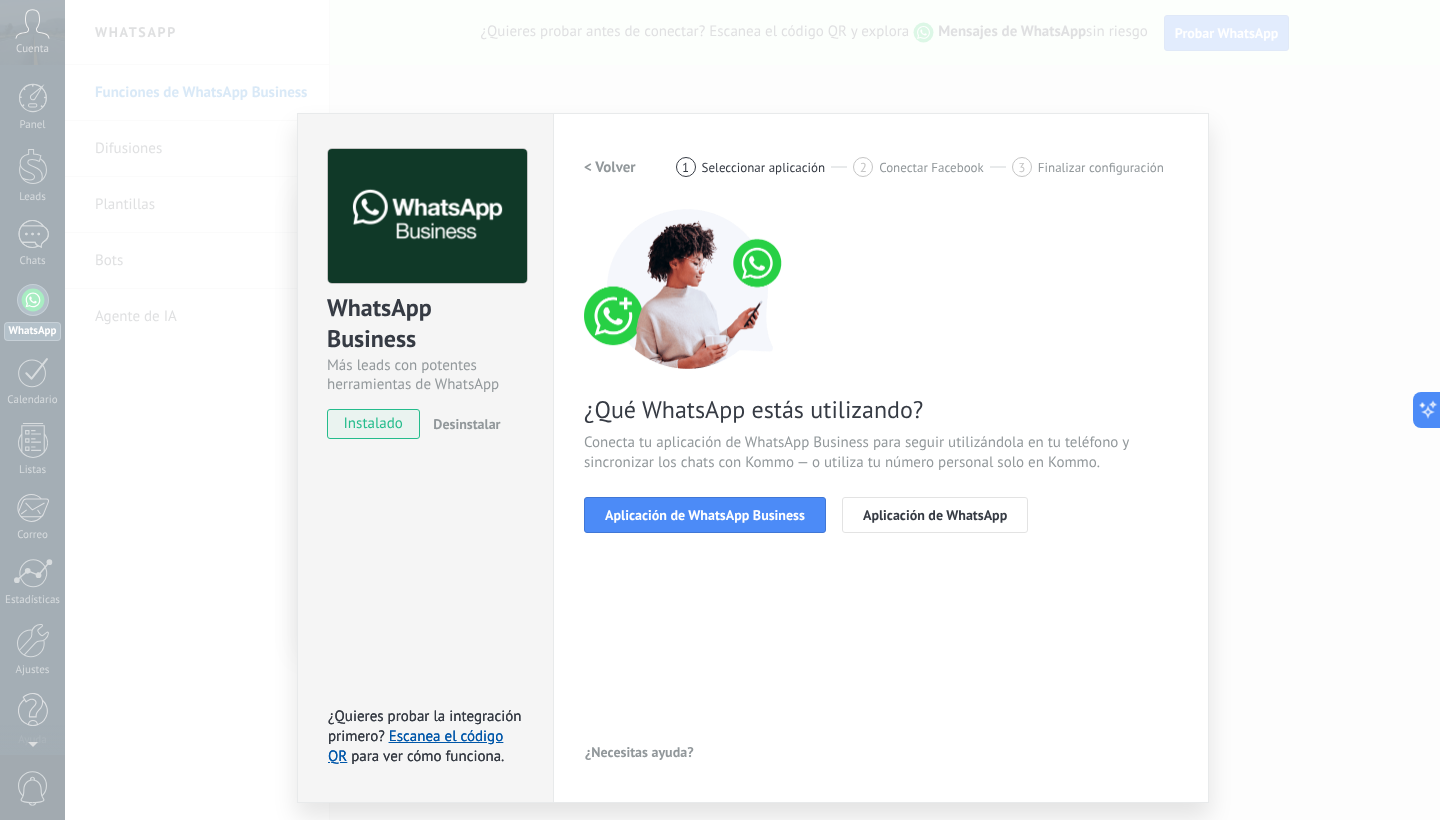 click on "WhatsApp Business Más leads con potentes herramientas de WhatsApp instalado Desinstalar ¿Quieres probar la integración primero?   Escanea el código QR   para ver cómo funciona. ¿Quieres probar la integración primero?   Escanea el código QR   para ver cómo funciona. Configuraciones Autorizaciones This tab logs the users who have granted integration access to this account. If you want to to remove a user's ability to send requests to the account on behalf of this integration, you can revoke access. If access is revoked from all users, the integration will stop working. This app is installed, but no one has given it access yet. WhatsApp Cloud API más _:  Guardar < Volver 1 Seleccionar aplicación 2 Conectar Facebook  3 Finalizar configuración ¿Qué WhatsApp estás utilizando? Conecta tu aplicación de WhatsApp Business para seguir utilizándola en tu teléfono y sincronizar los chats con Kommo — o utiliza tu número personal solo en Kommo. Aplicación de WhatsApp Business ¿Necesitas ayuda?" at bounding box center (752, 410) 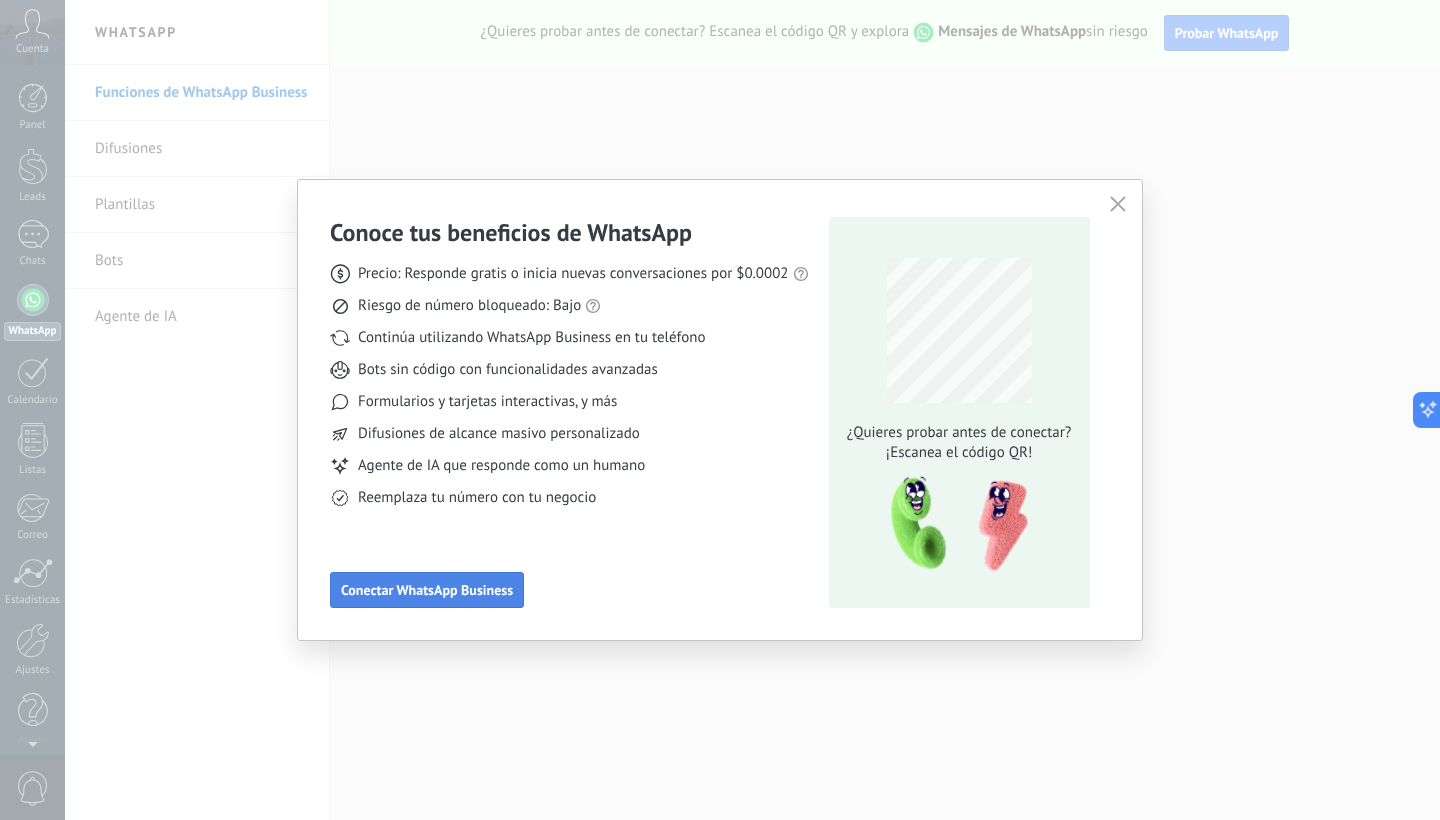 click on "Conectar WhatsApp Business" at bounding box center [427, 590] 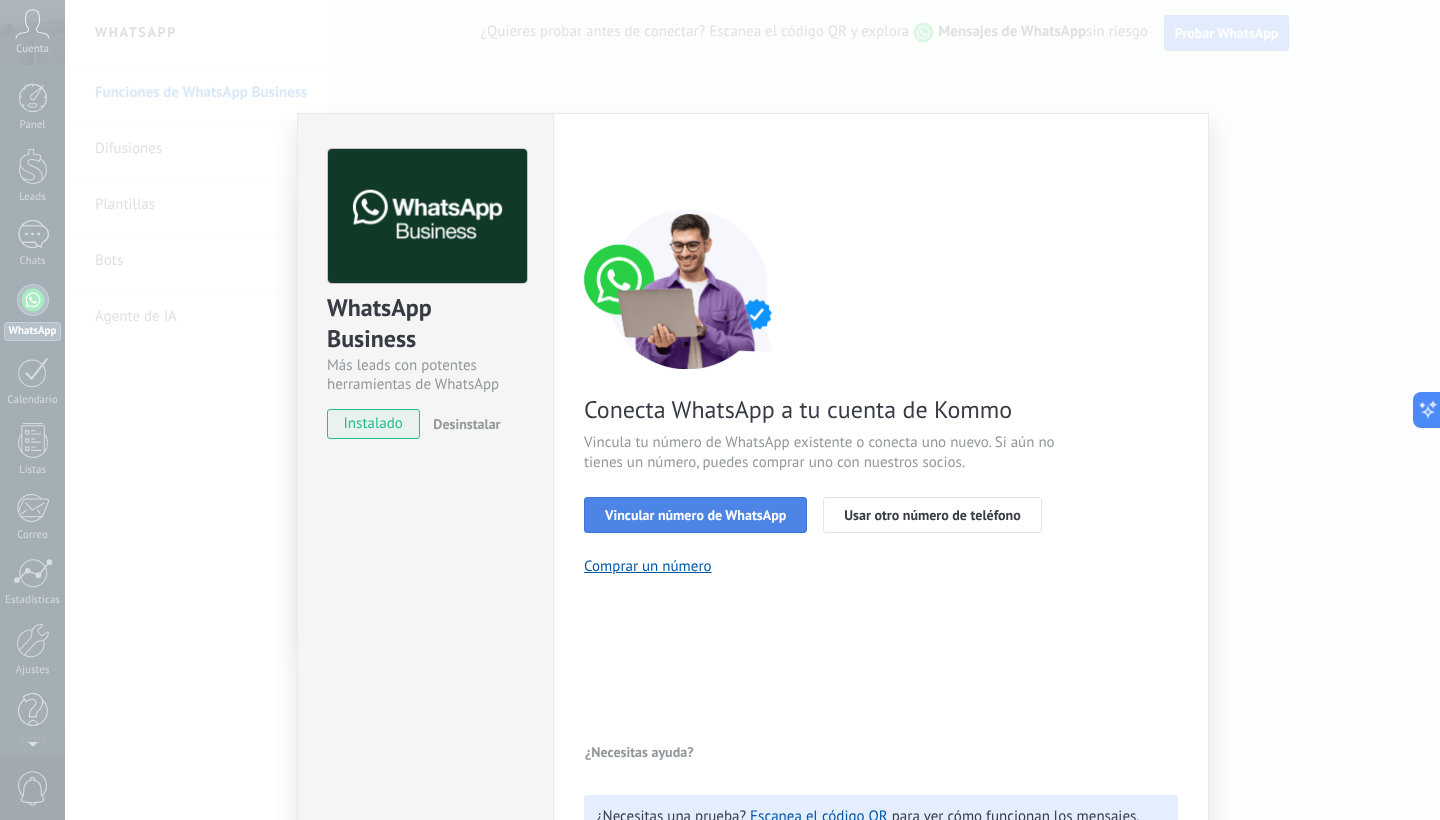click on "Vincular número de WhatsApp" at bounding box center (695, 515) 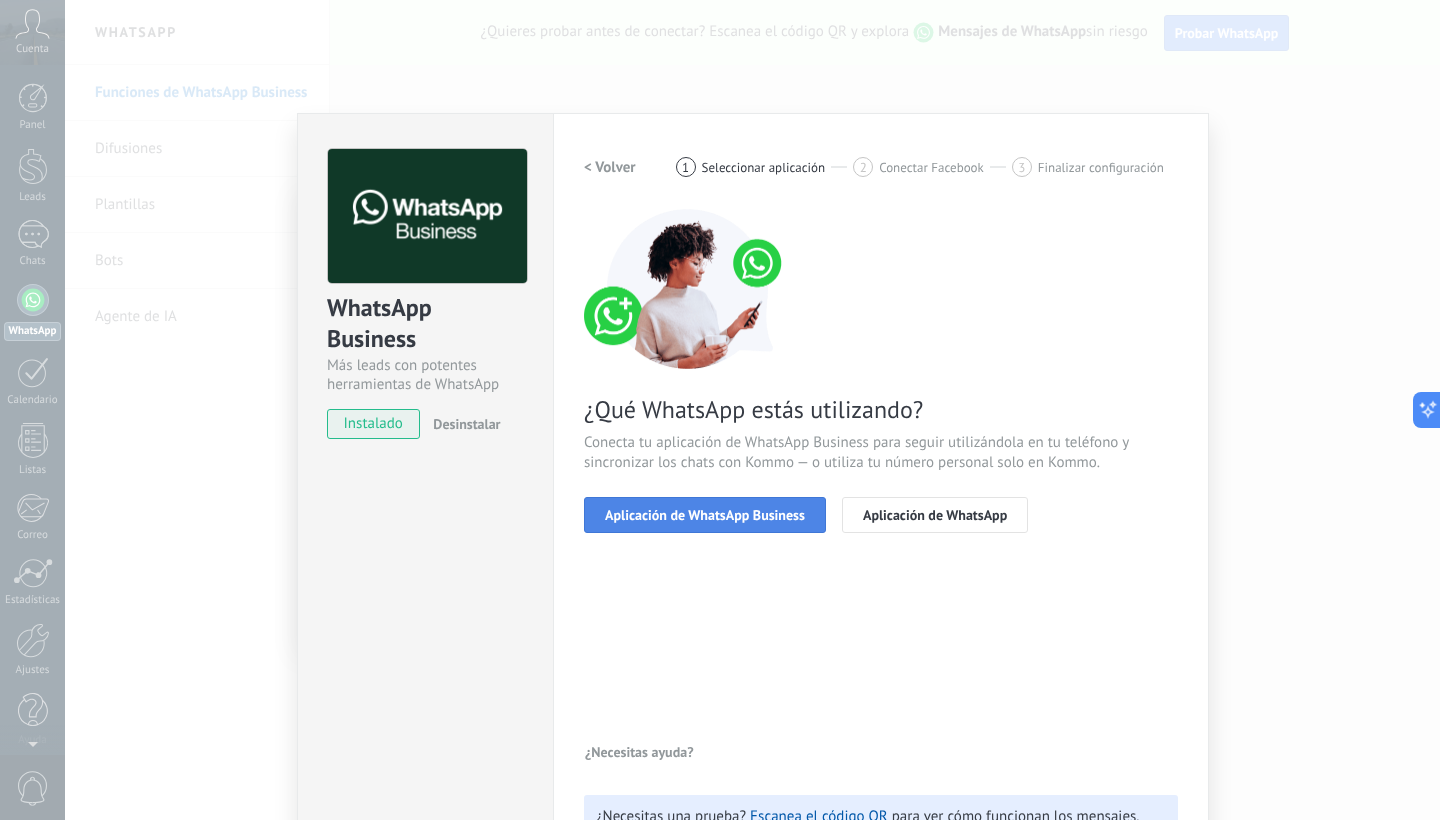 click on "Aplicación de WhatsApp Business" at bounding box center (705, 515) 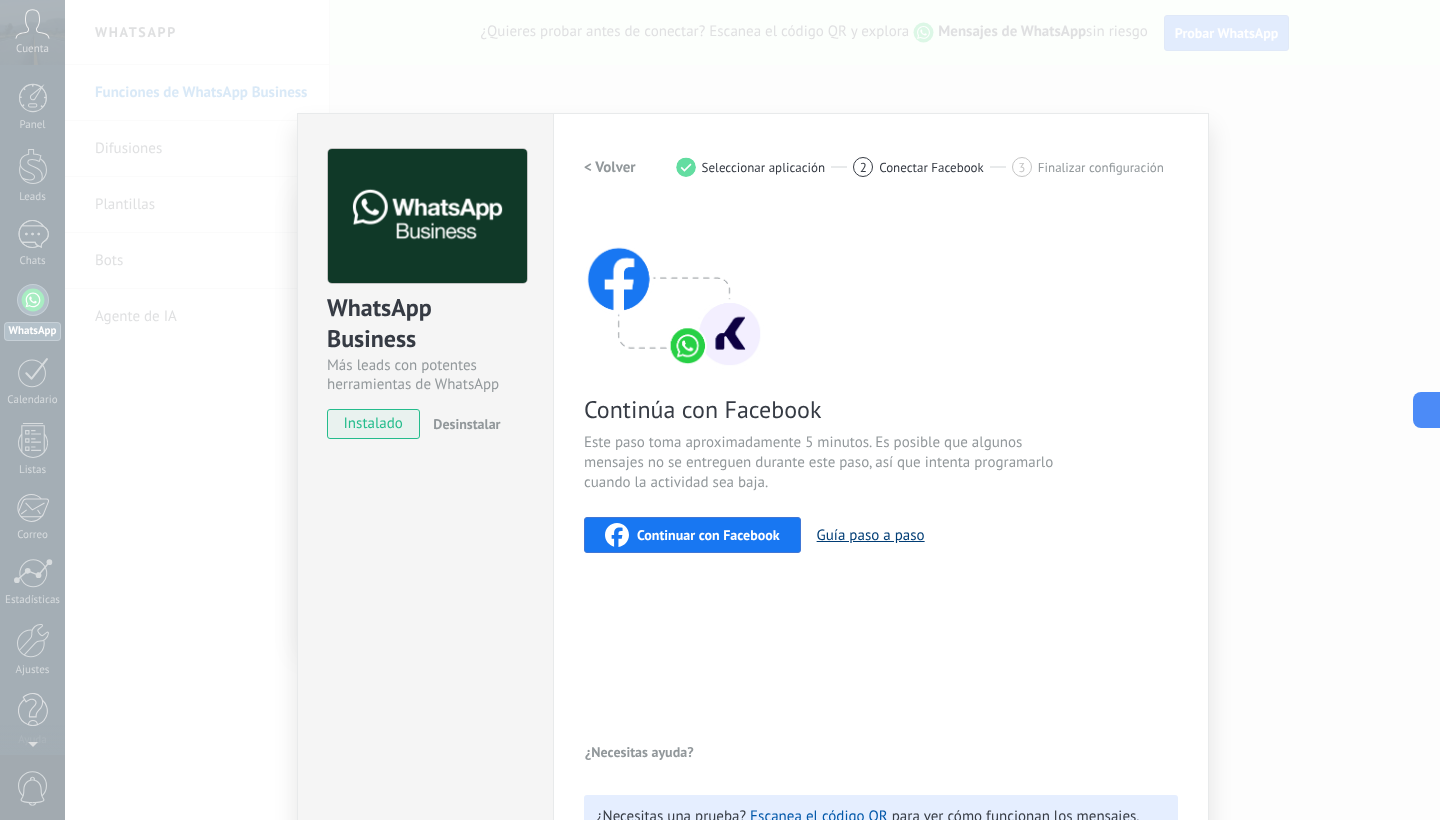 click on "Guía paso a paso" at bounding box center [871, 535] 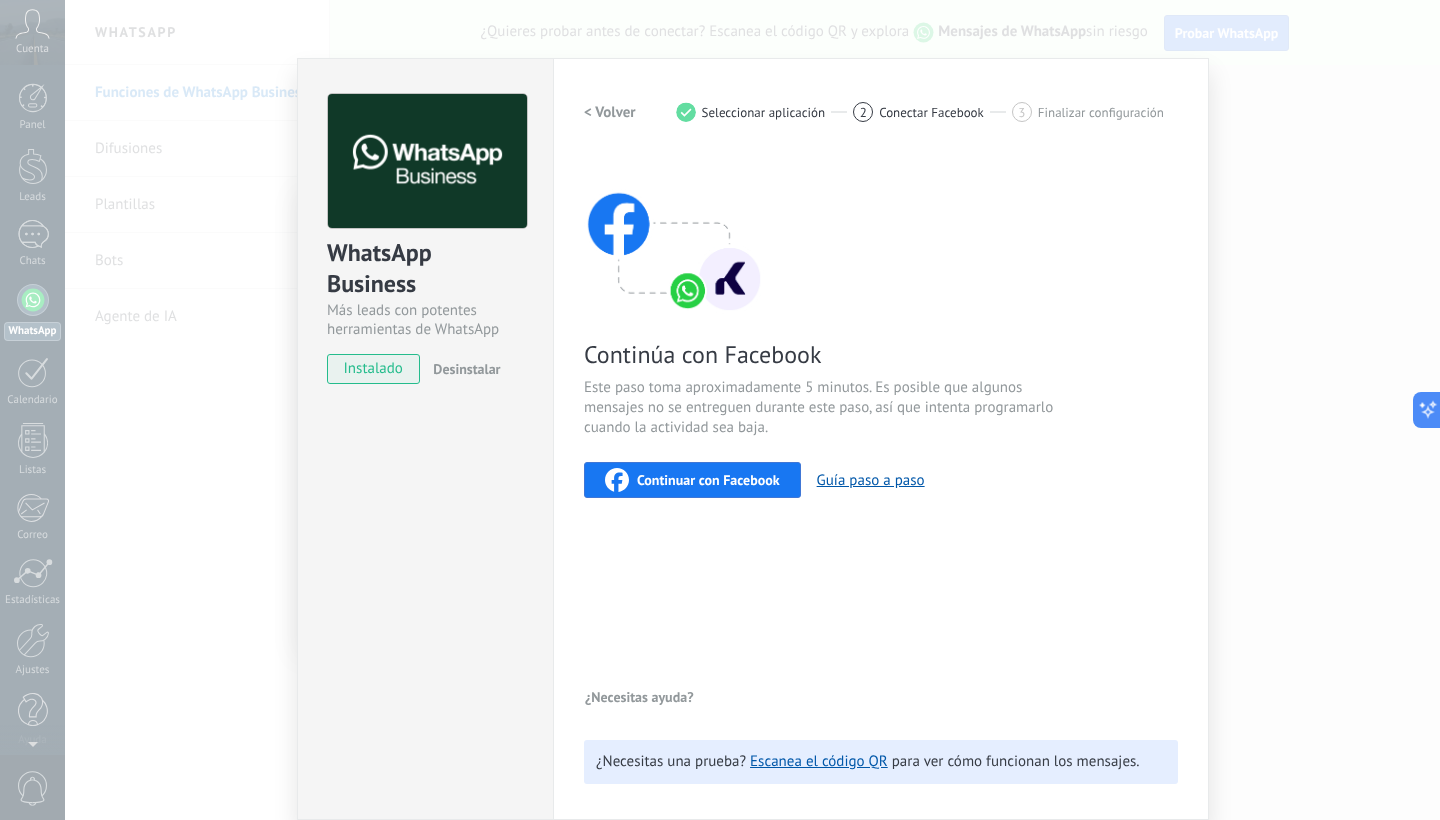 scroll, scrollTop: 55, scrollLeft: 0, axis: vertical 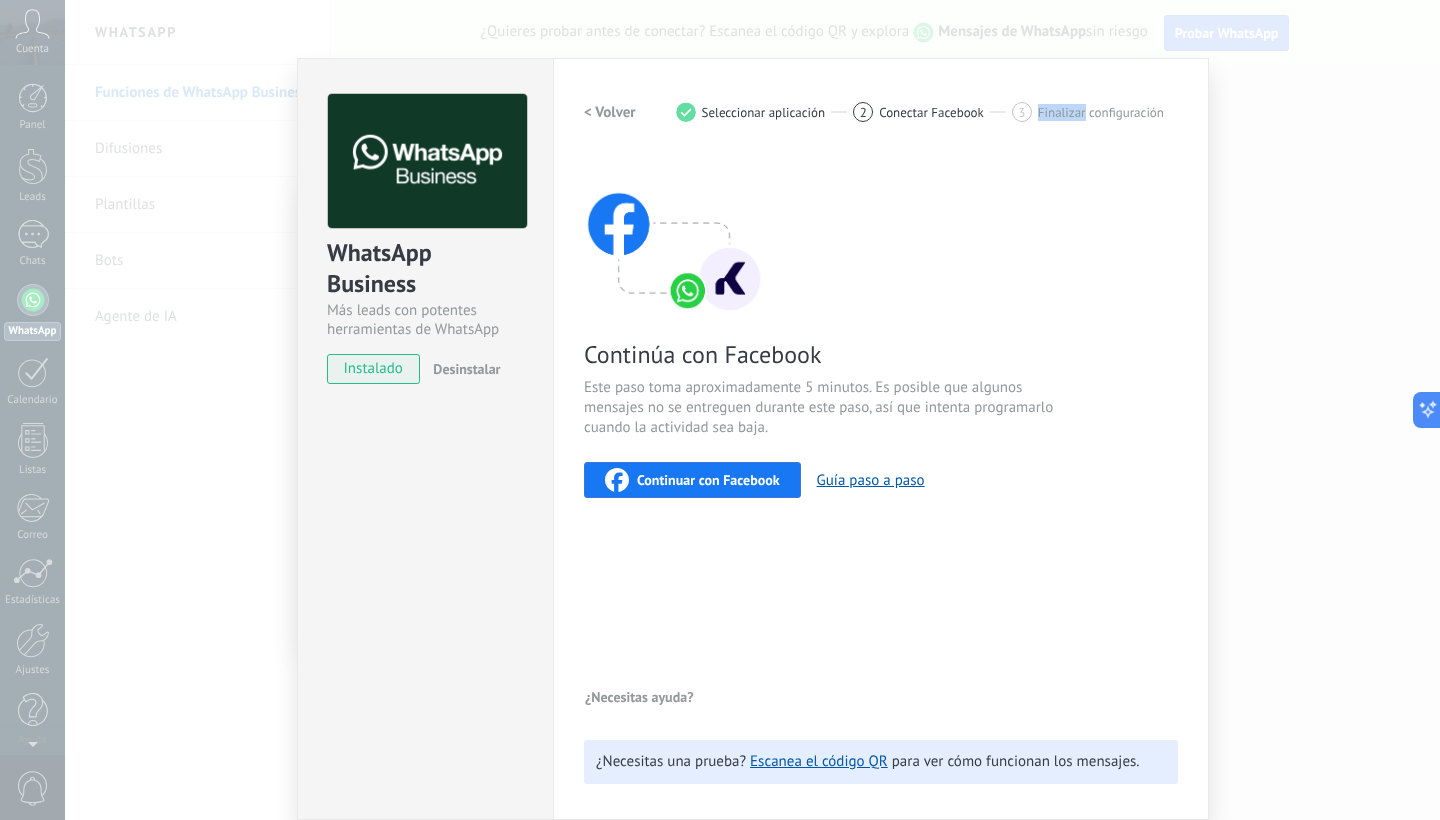 click on "Finalizar configuración" at bounding box center (1101, 112) 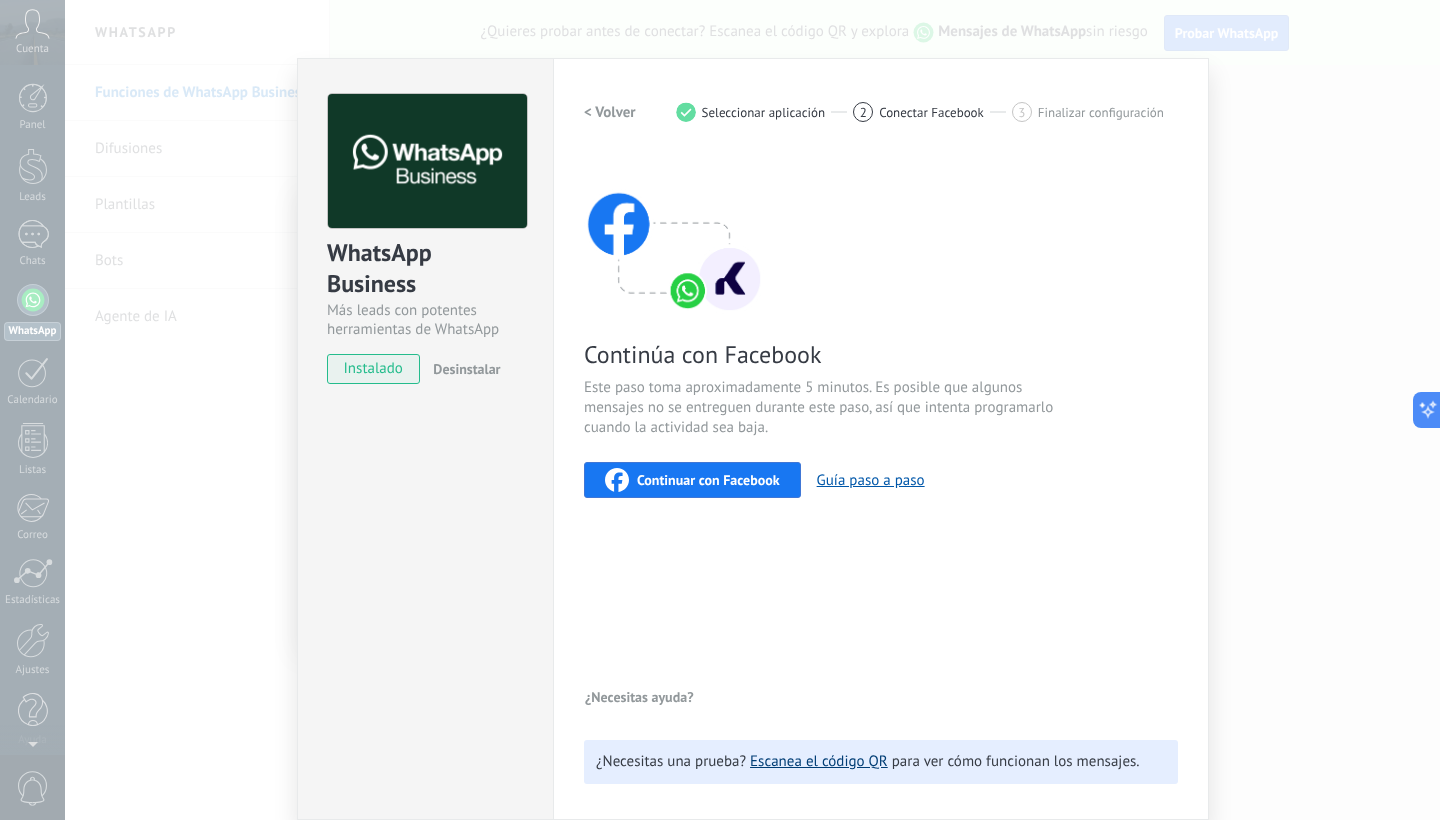 click on "Escanea el código QR" at bounding box center (819, 761) 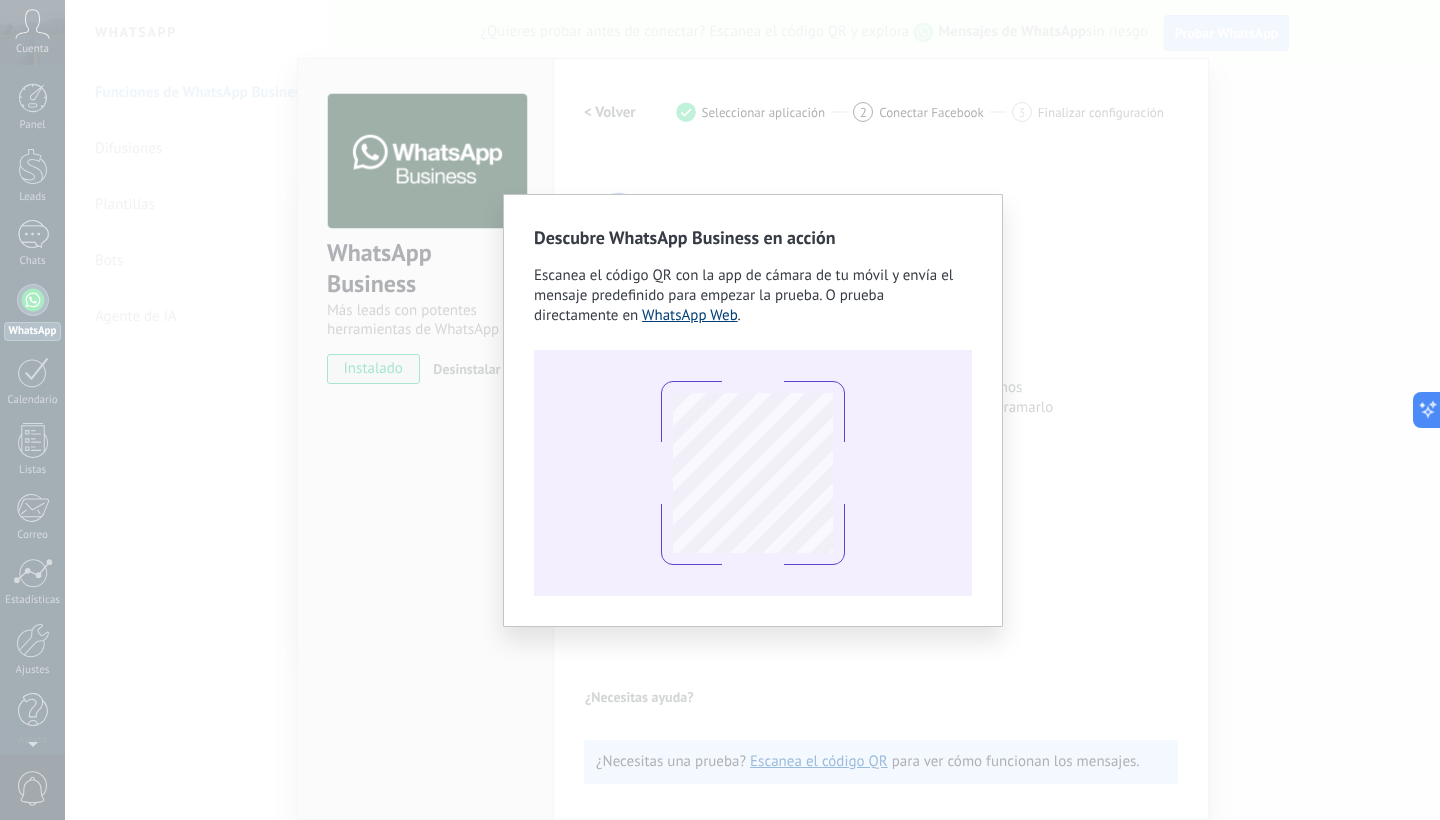 click on "WhatsApp Web" at bounding box center (690, 315) 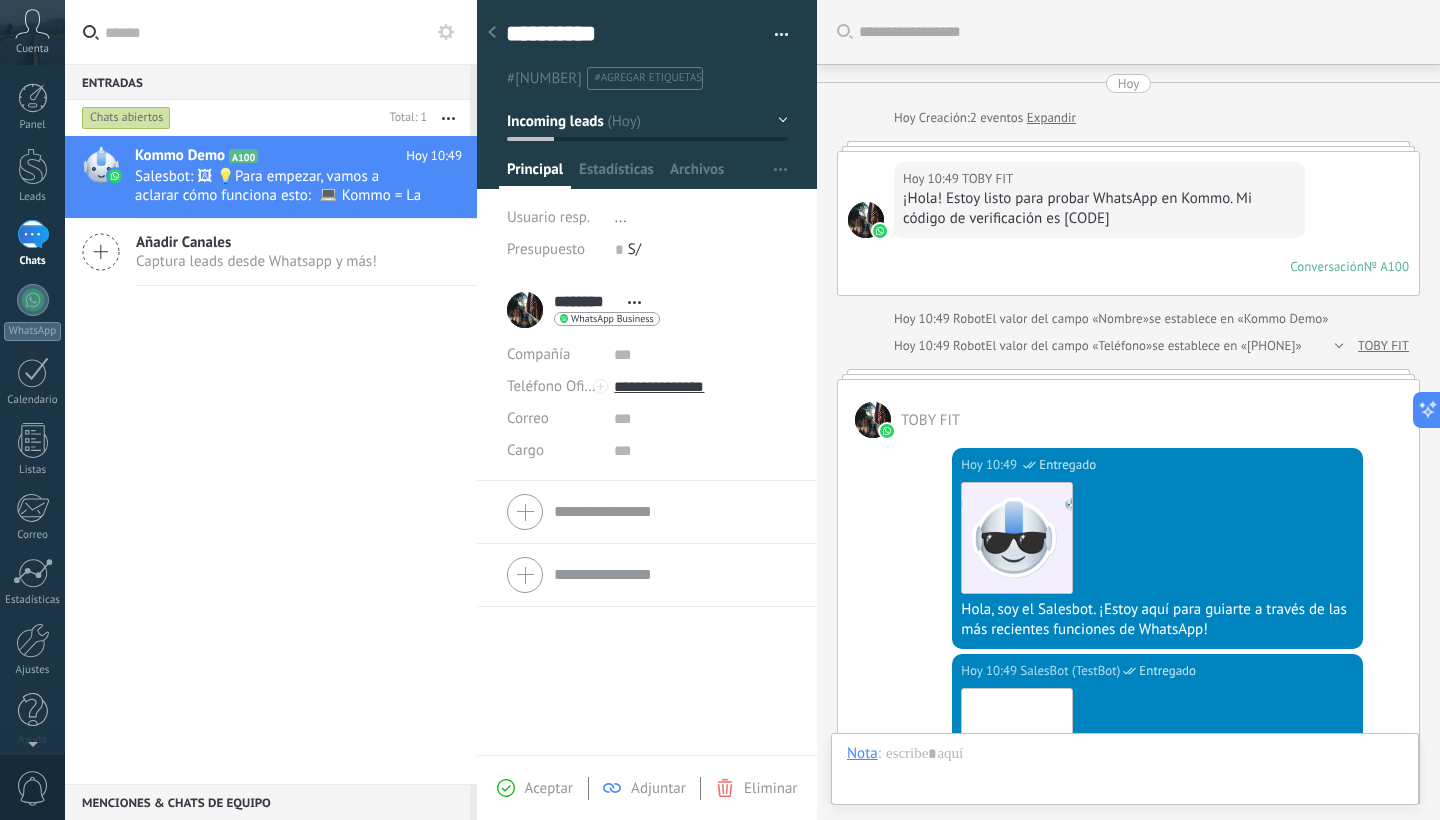 click on "Buscar Carga más Hoy Hoy Creación: 2 eventos Expandir Hoy 10:49 TOBY FIT ¡Hola! Estoy listo para probar WhatsApp en Kommo. Mi código de verificación es [CODE] Conversación № A100 Conversación № A100 Hoy 10:49 Robot El valor del campo «Nombre» se establece en «Kommo Demo» Hoy 10:49 Robot El valor del campo «Teléfono» se establece en «[PHONE]» TOBY FIT TOBY FIT Hoy 10:49 SalesBot (TestBot) Entregado Descargar Hola, soy el Salesbot. ¡Estoy aquí para guiarte a través de las más recientes funciones de WhatsApp! Hoy 10:49 SalesBot (TestBot) Entregado Descargar 💡Para empezar, vamos a aclarar cómo funciona esto: 💻 Kommo = La vista del Agente - La tarjeta de lead representa la perspectiva del agente. 📱 Móvil = La vista del Cliente - El móvil representa la perspectiva del cliente. Ahora, ¡ya estás listo para comprobar las últimas e interesantes funciones de WhatsApp! Selecciona el botón "¡Lo tengo!" para continuar. Conversación 0 1" at bounding box center (1128, 731) 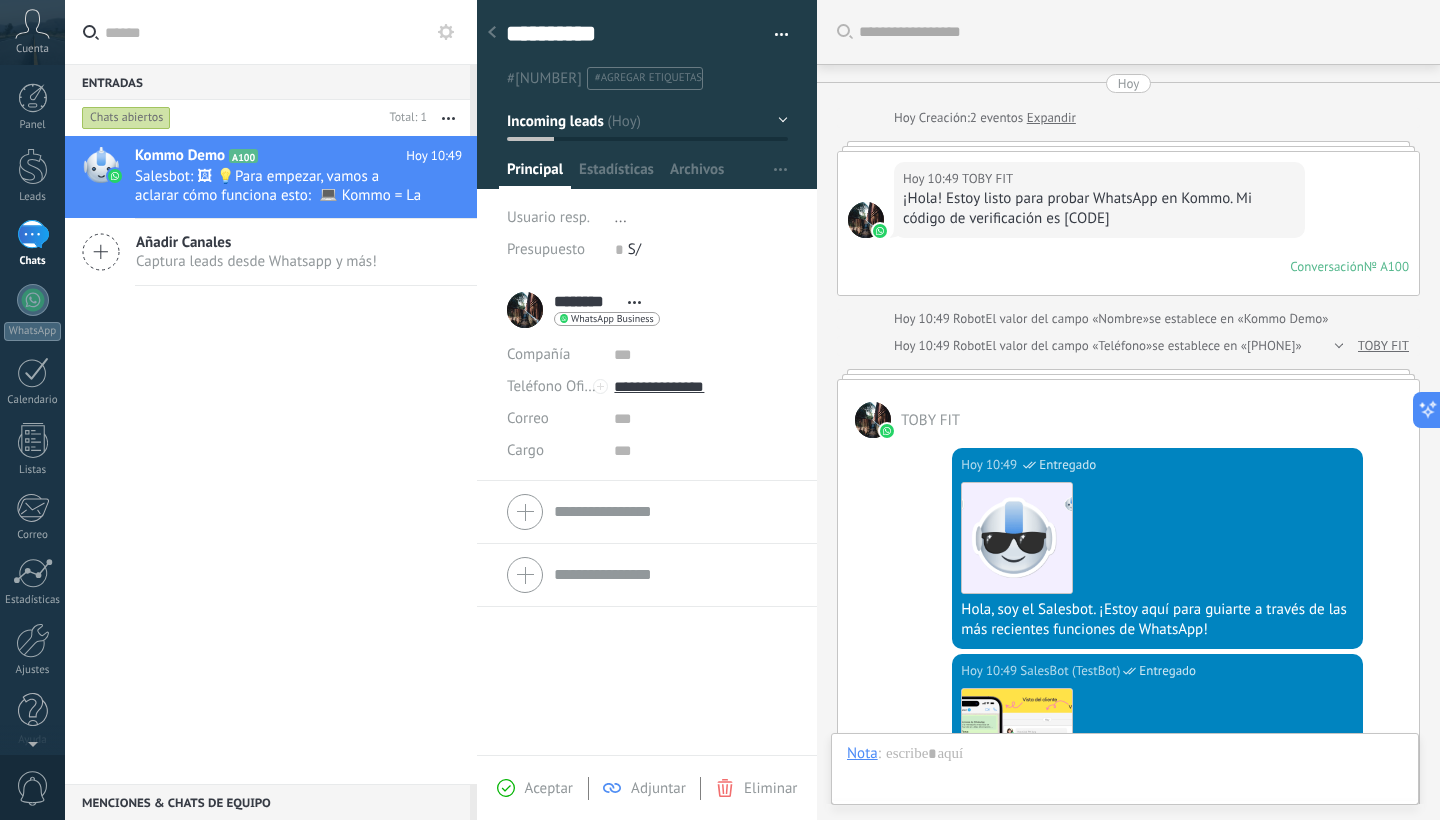 scroll, scrollTop: 642, scrollLeft: 0, axis: vertical 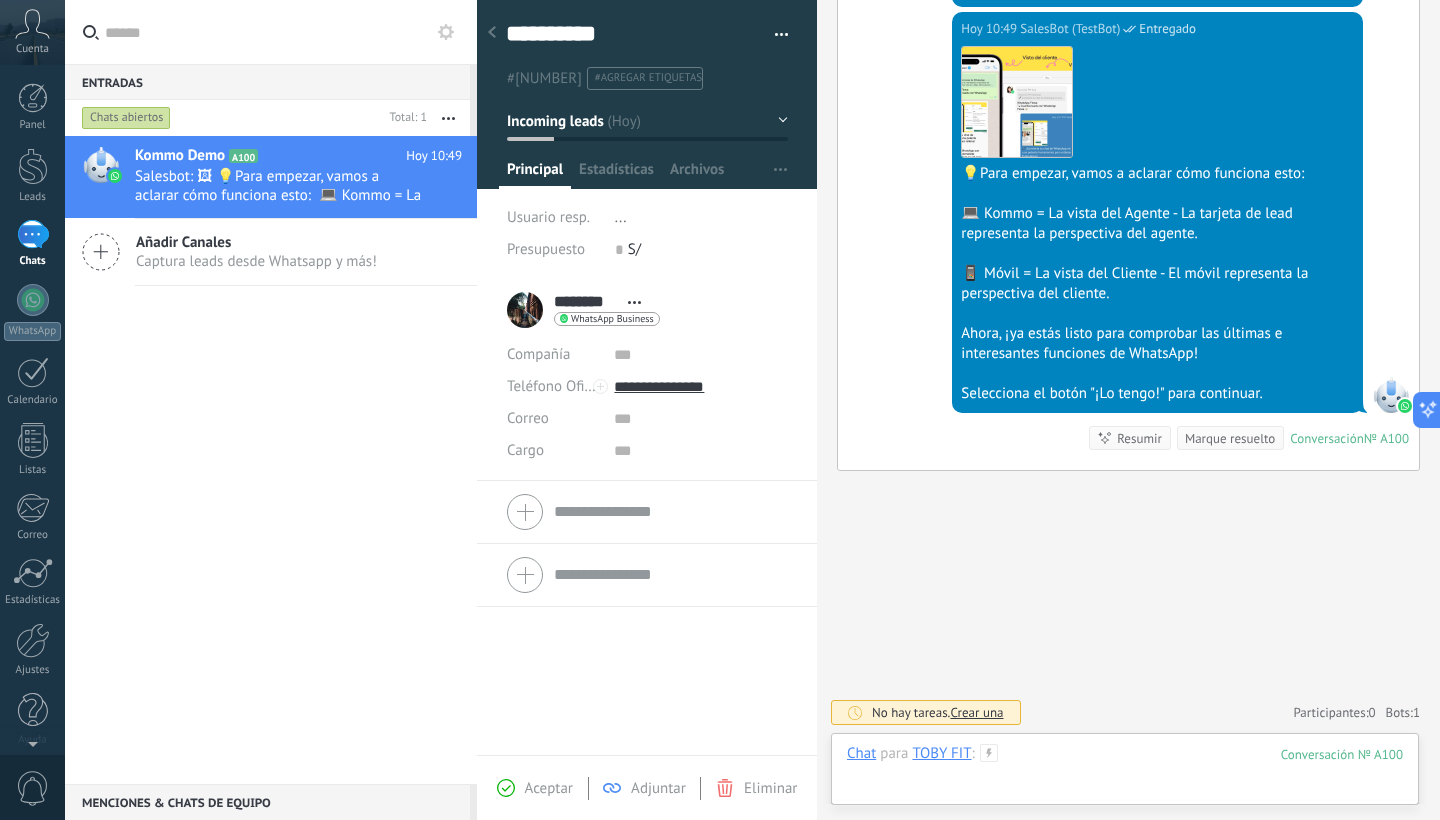 click at bounding box center [1125, 774] 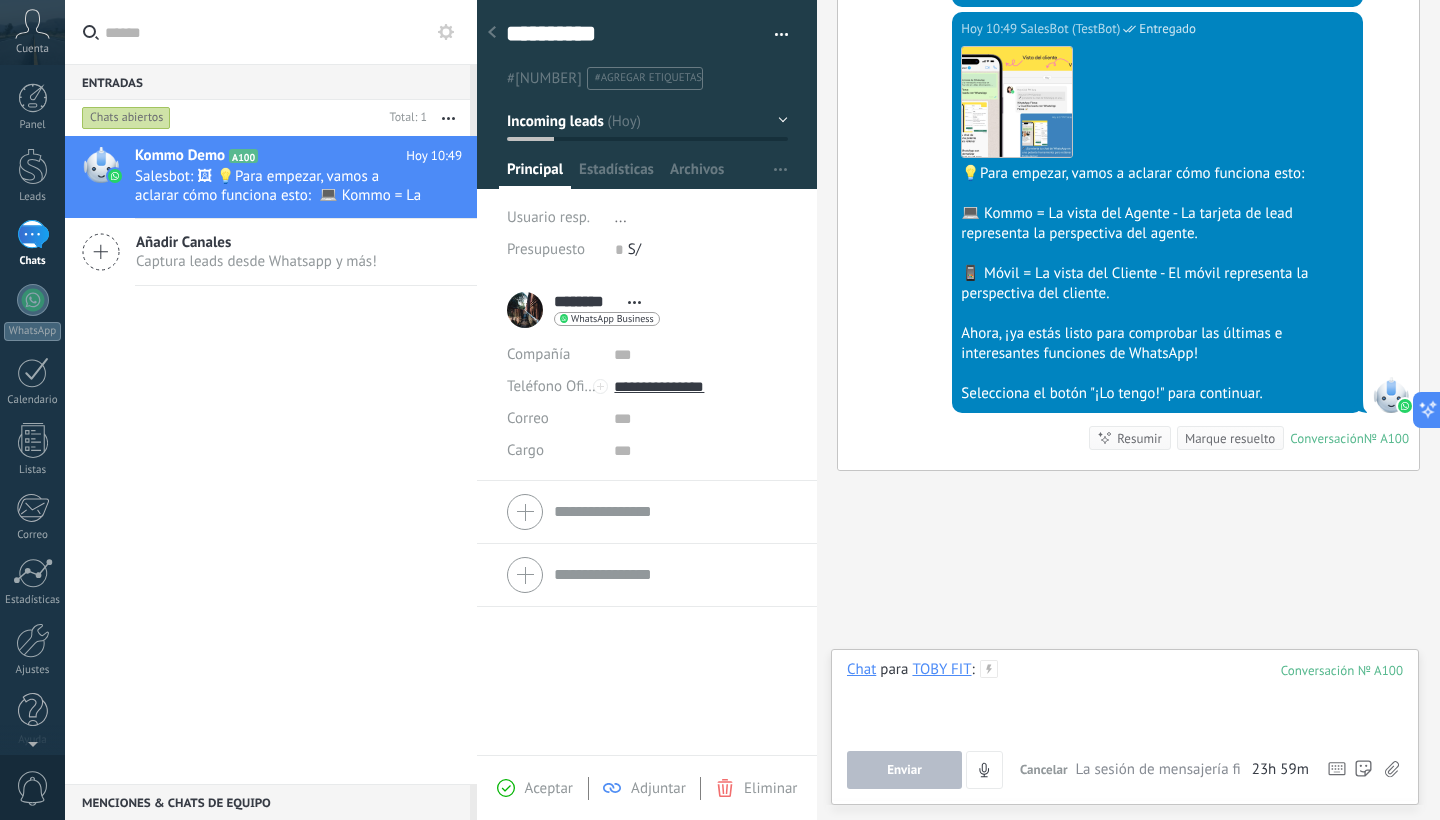type 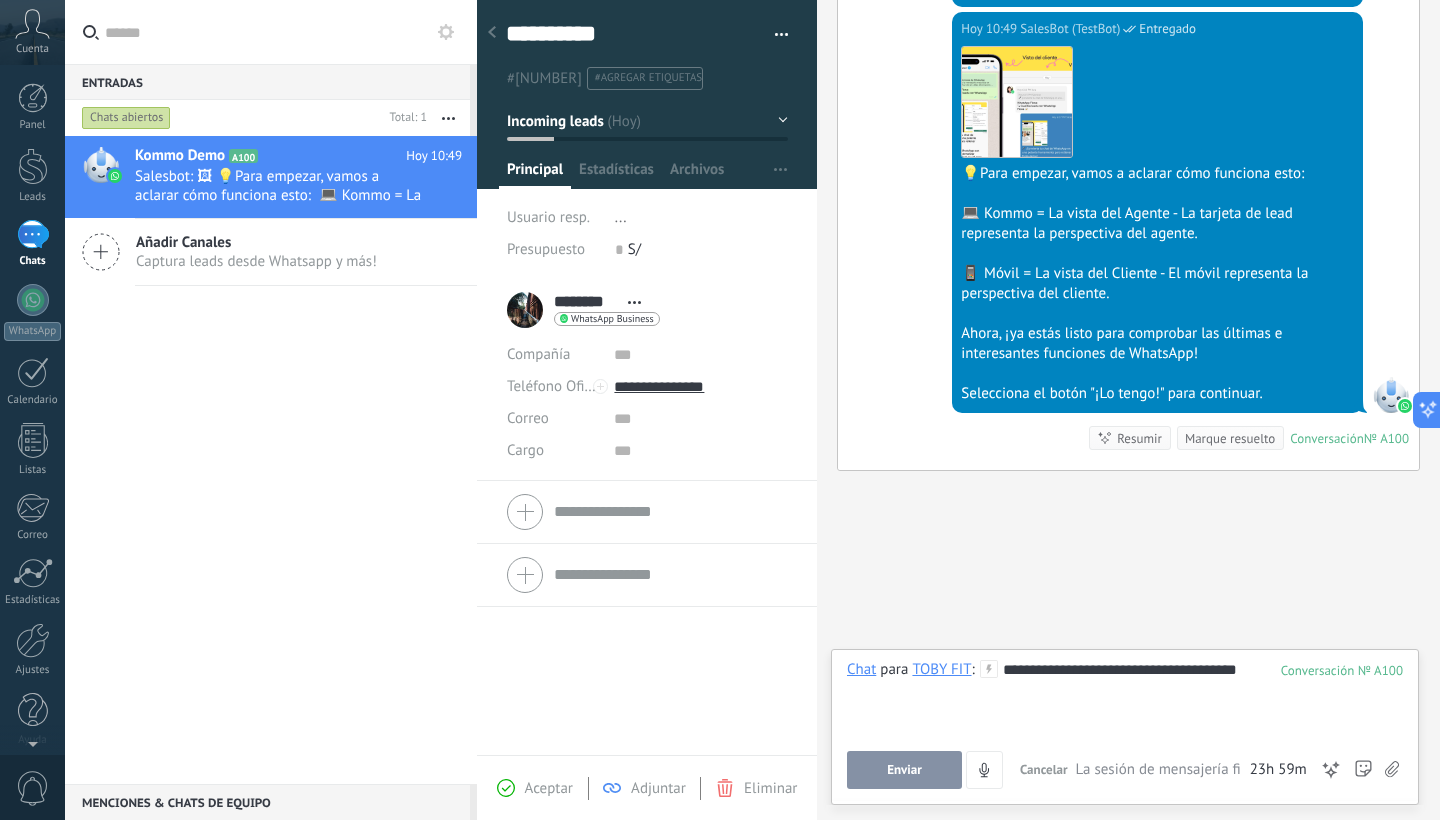 click on "Enviar" at bounding box center [904, 770] 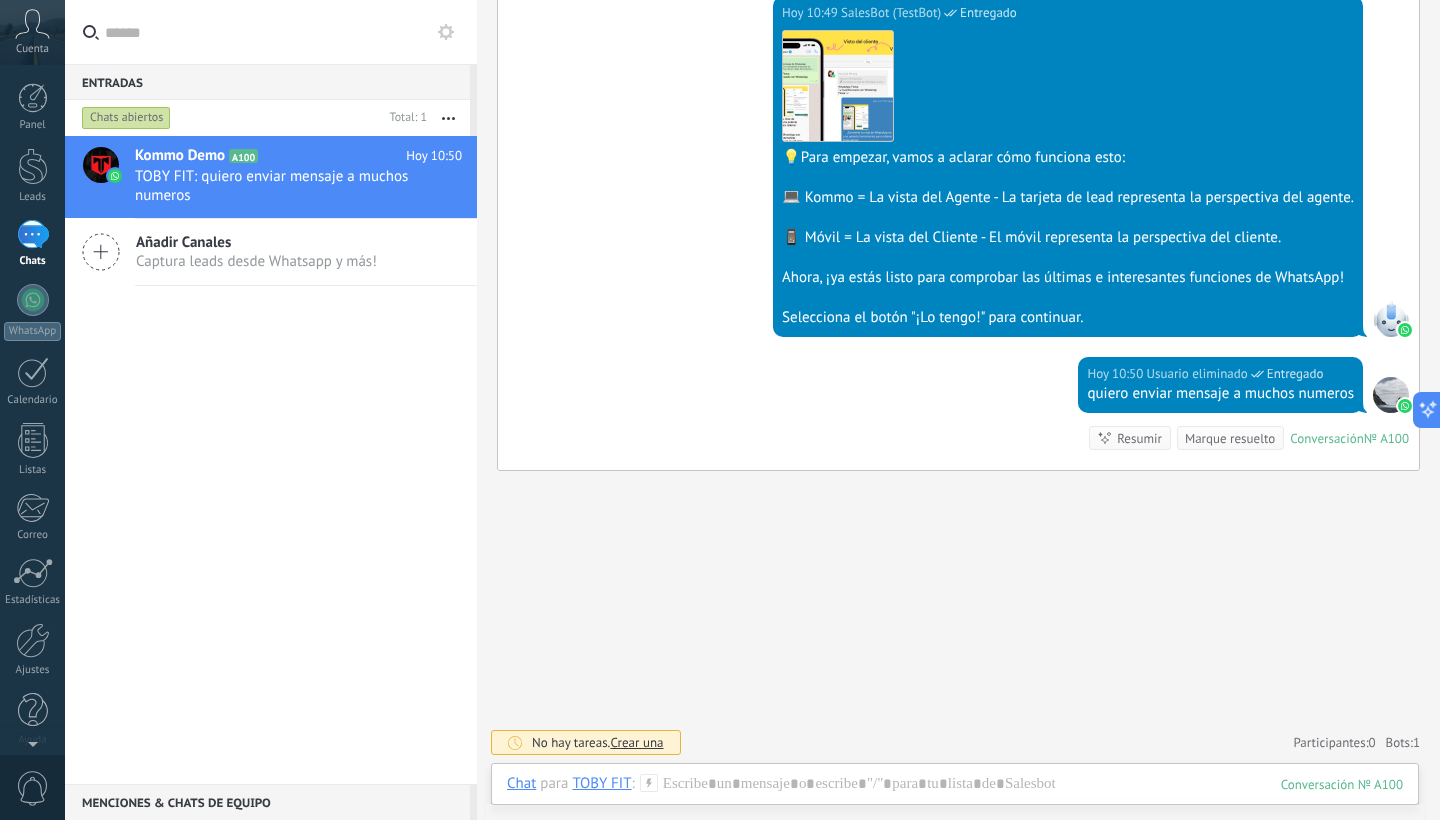scroll, scrollTop: 601, scrollLeft: 0, axis: vertical 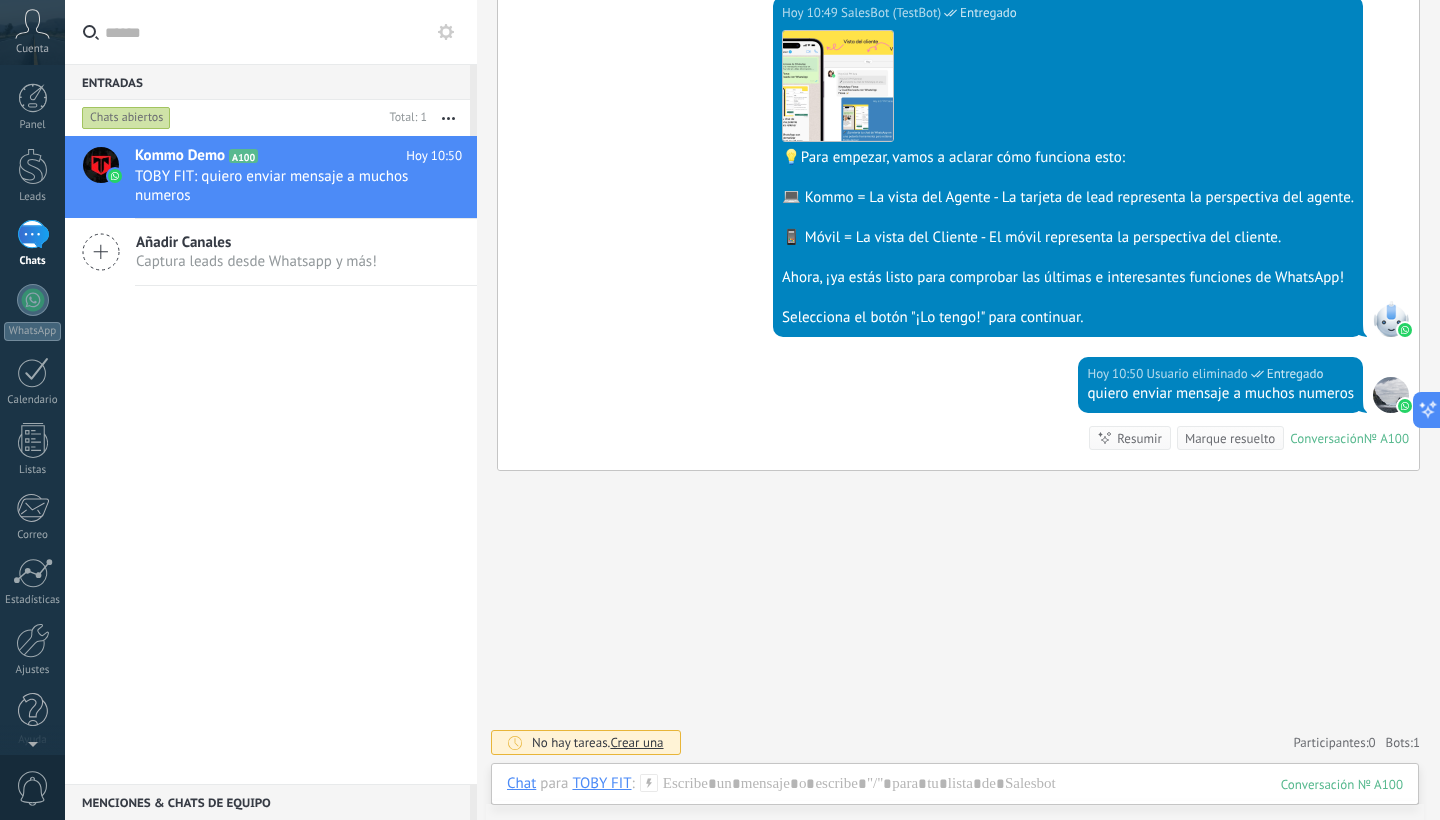 click 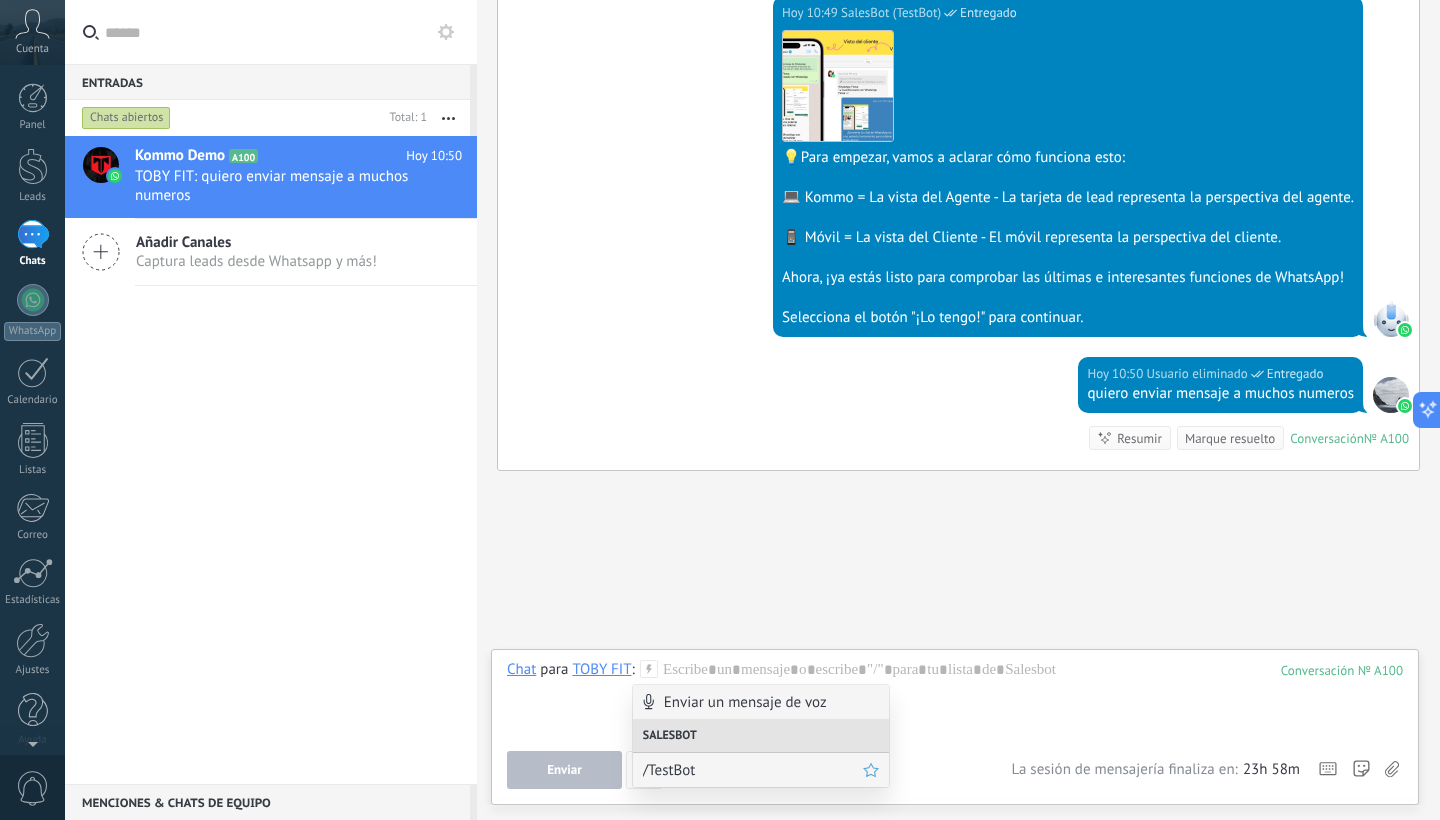 click on "/TestBot" at bounding box center (761, 770) 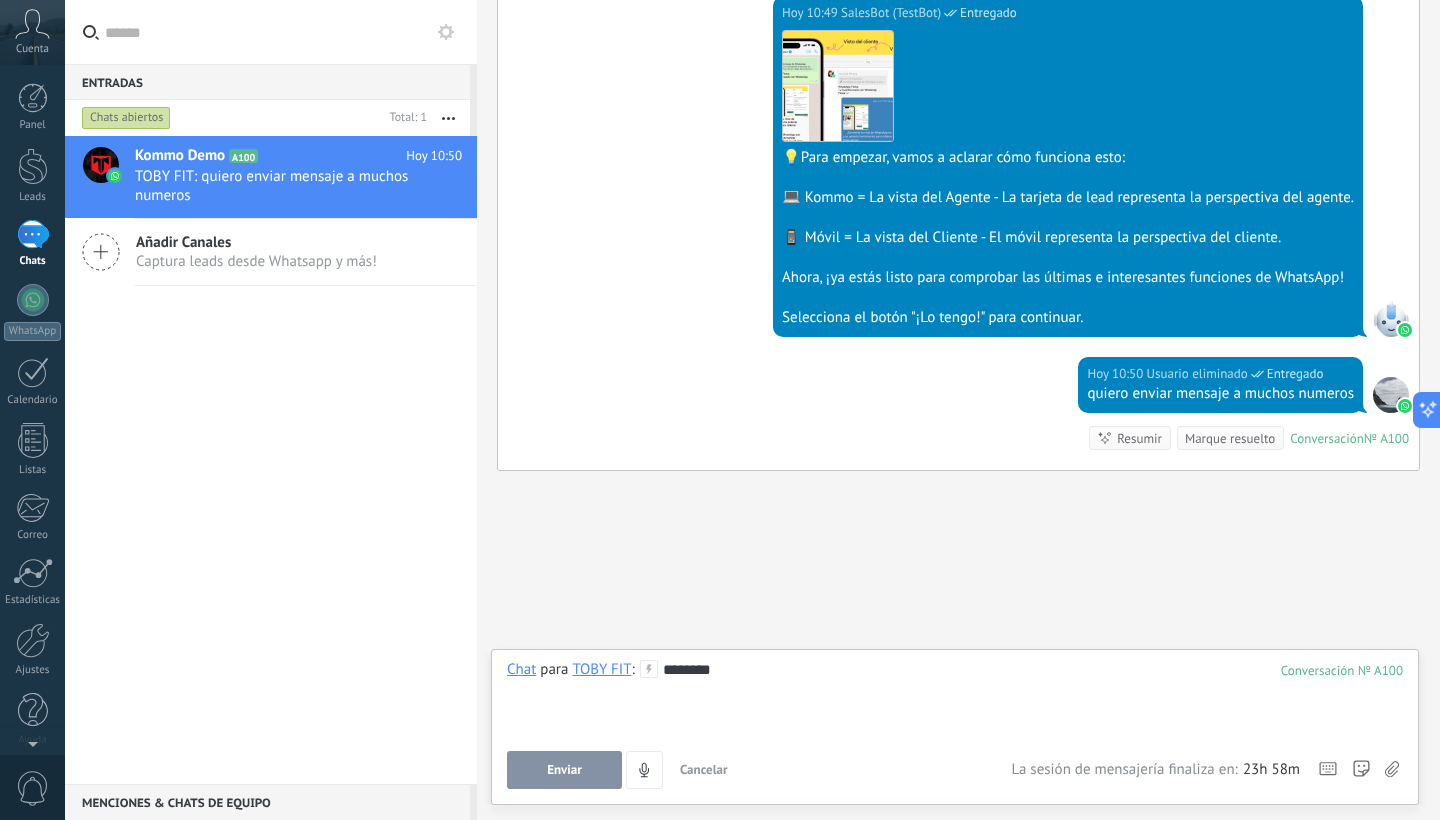 type 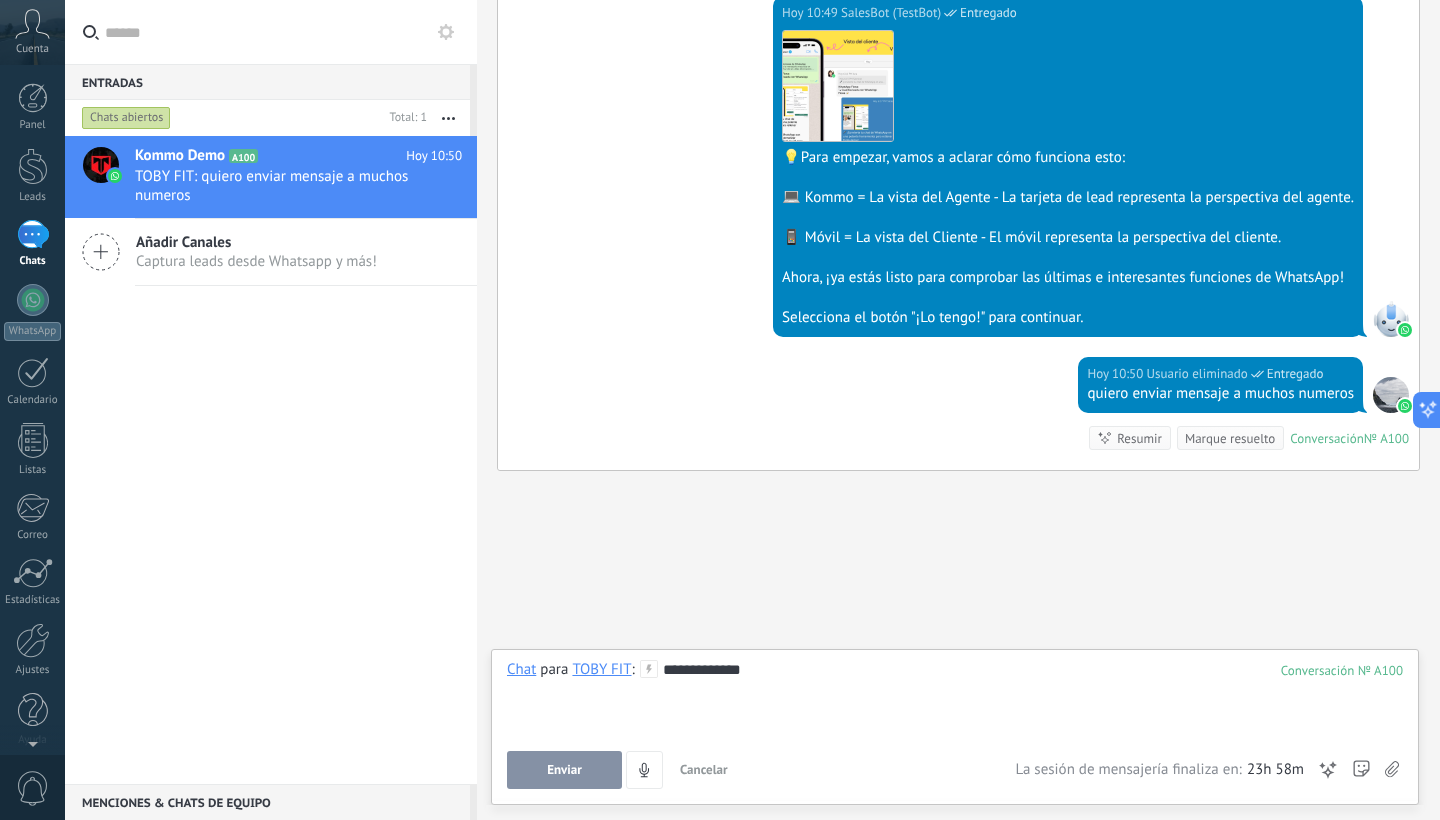 click on "Enviar" at bounding box center [564, 770] 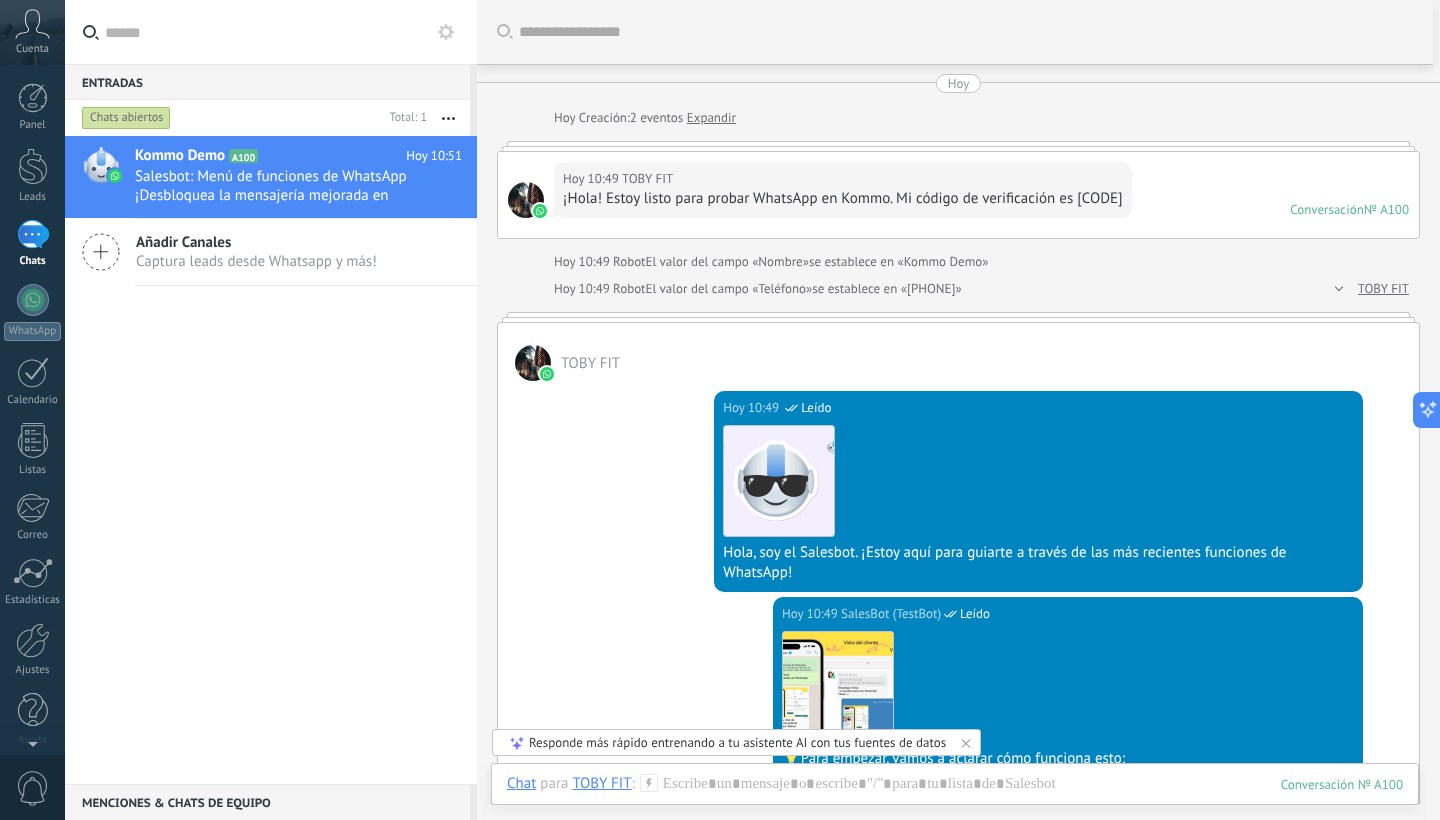 scroll, scrollTop: 0, scrollLeft: 0, axis: both 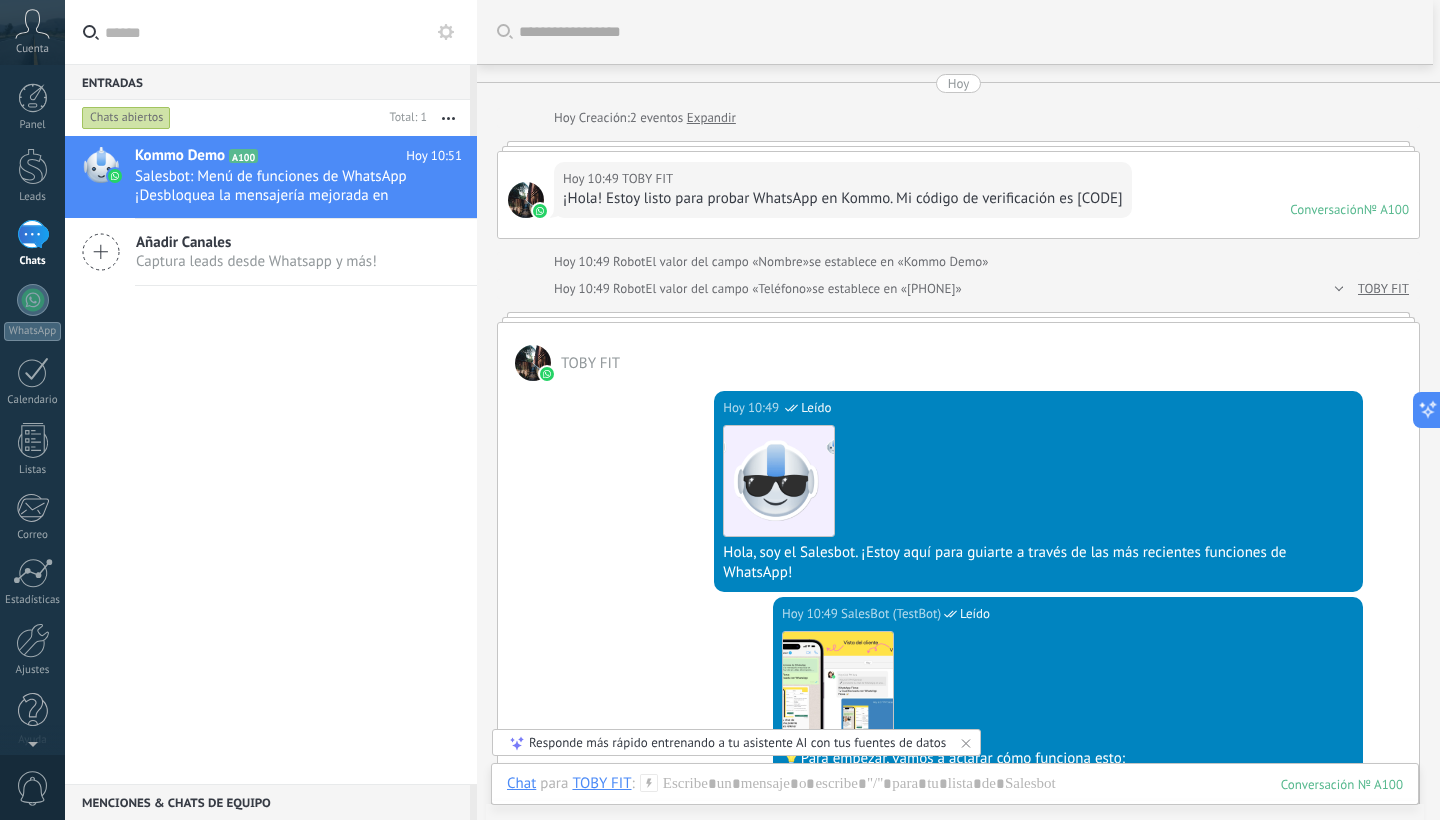 click 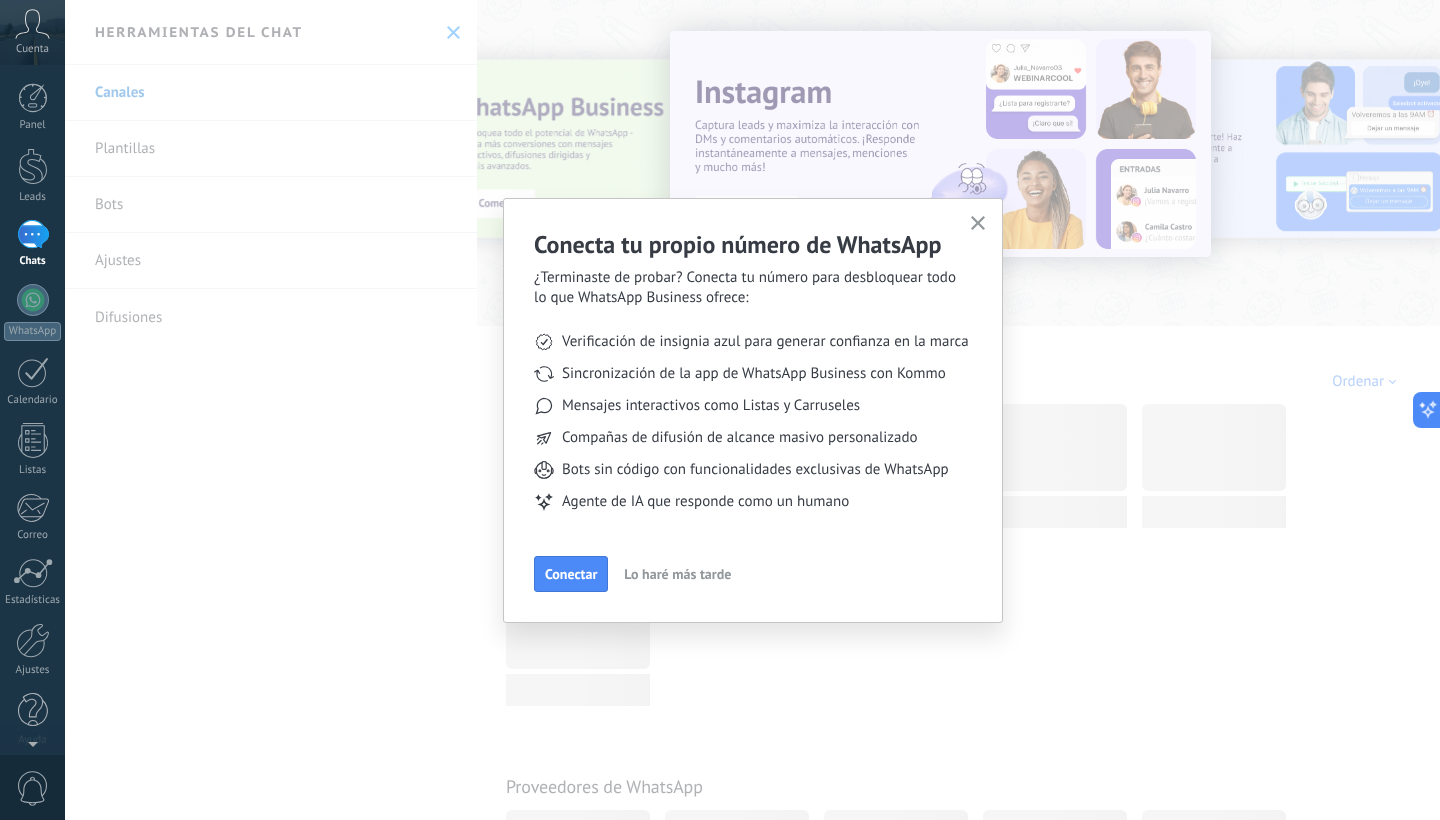 click on "1
Chats" at bounding box center [32, 244] 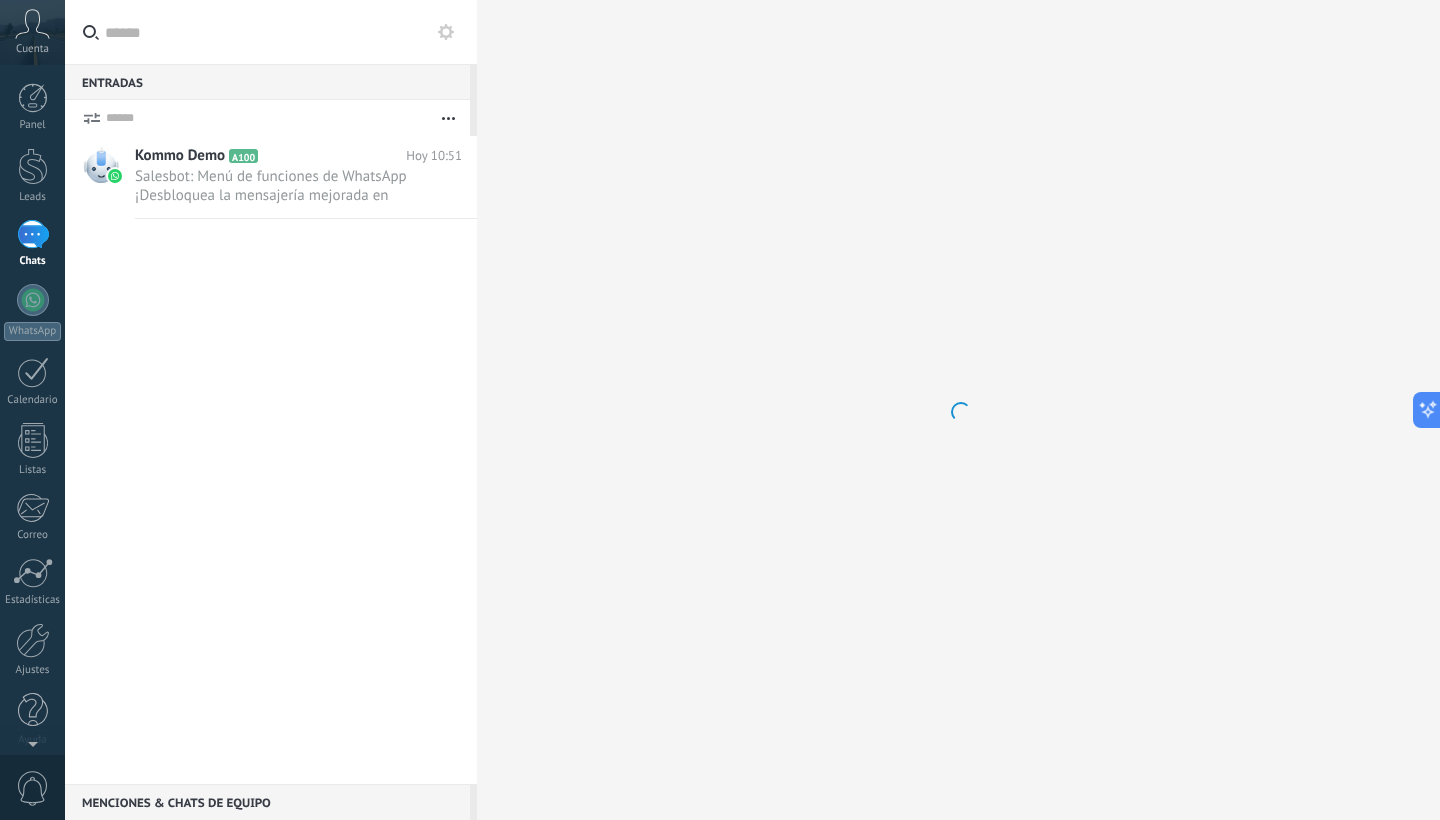 click on "1
Chats" at bounding box center [32, 244] 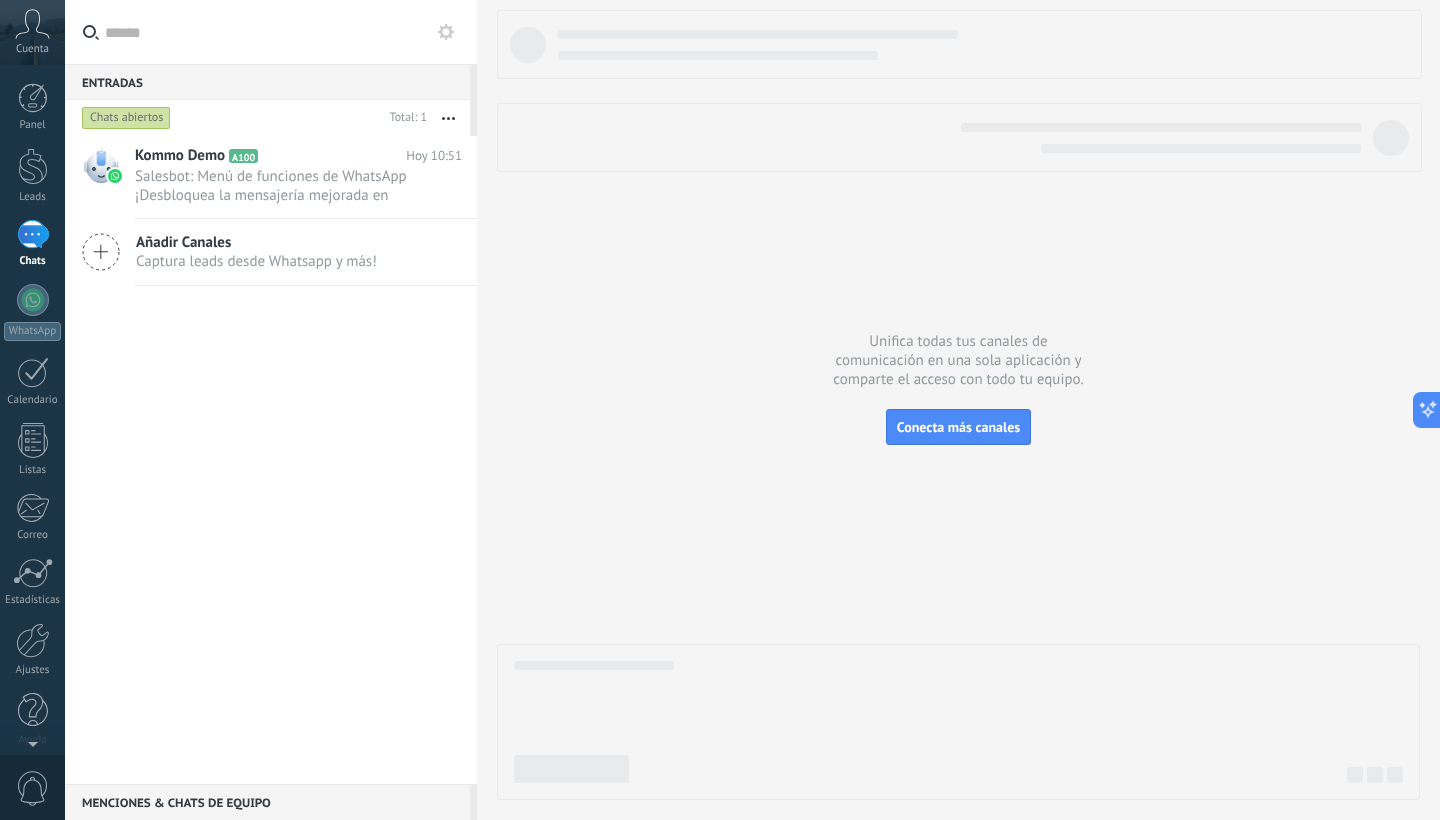 click on "Kommo Demo
A100
Hoy 10:51
Salesbot: Menú de funciones de WhatsApp
¡Desbloquea la mensajería mejorada en WhatsApp! Haz clic en «Más información» pa...
Añadir Canales
Captura leads desde Whatsapp y más!" at bounding box center (271, 460) 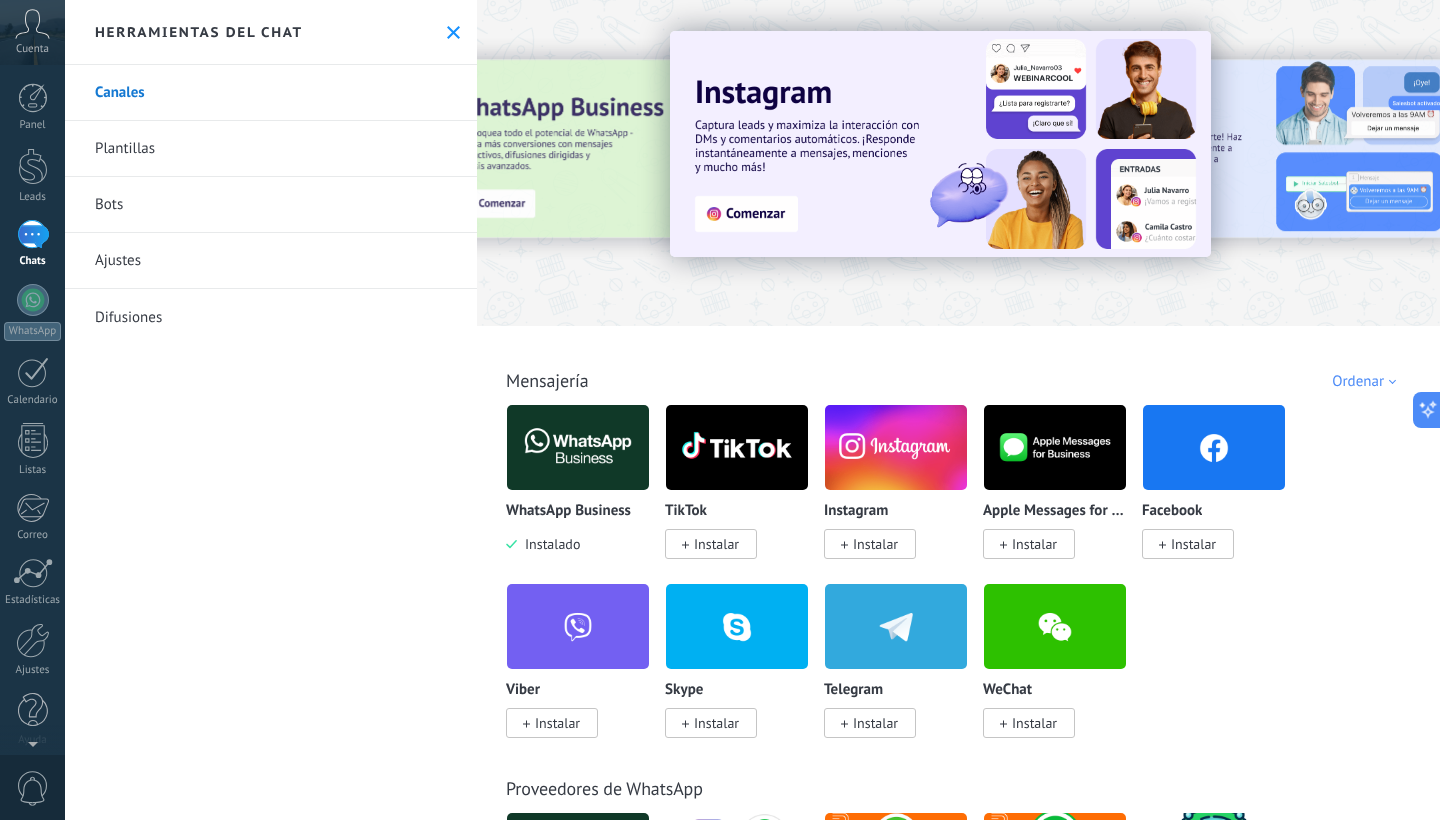 click on "Bots" at bounding box center (271, 205) 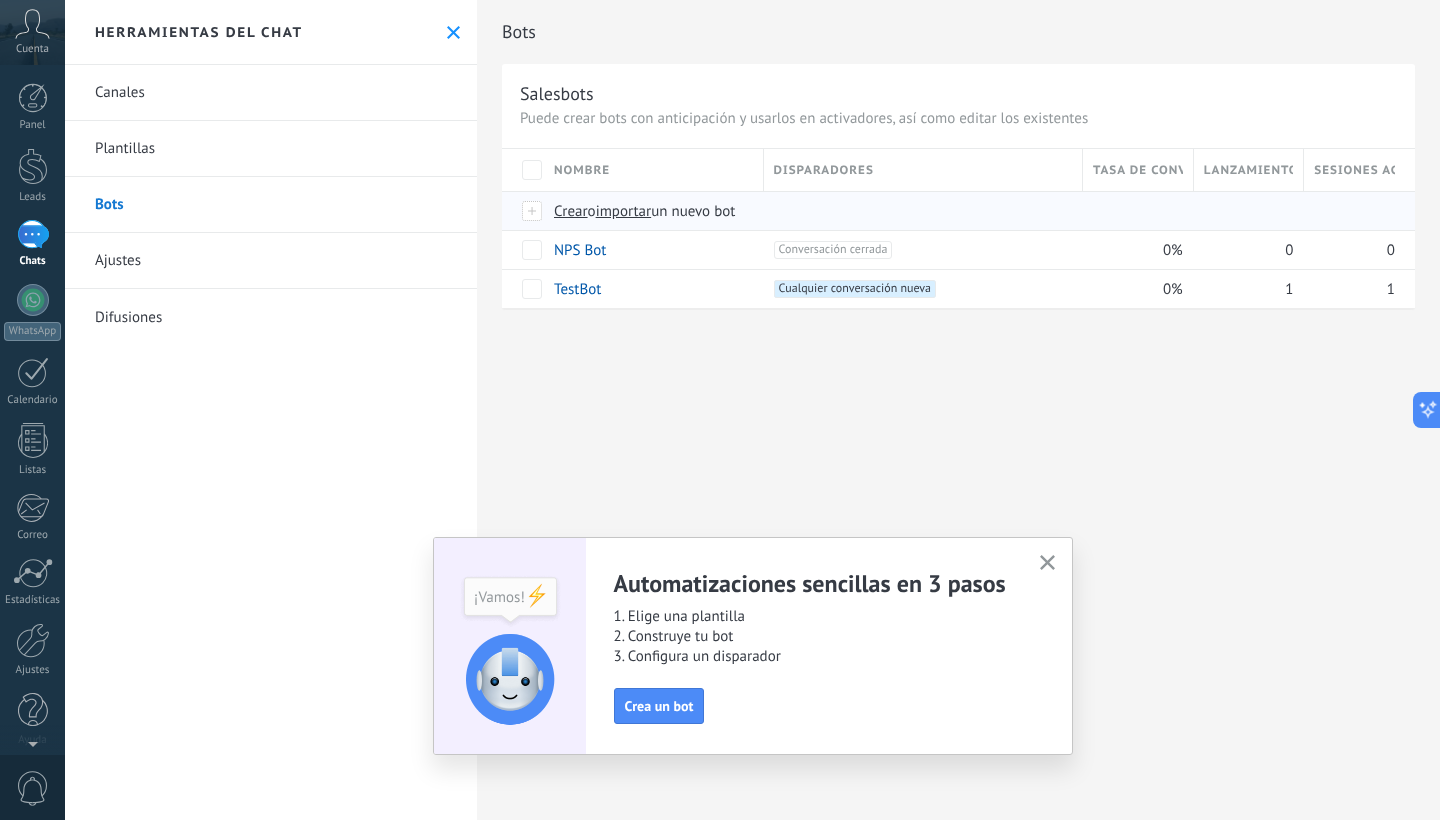 click on "Crear" at bounding box center (571, 211) 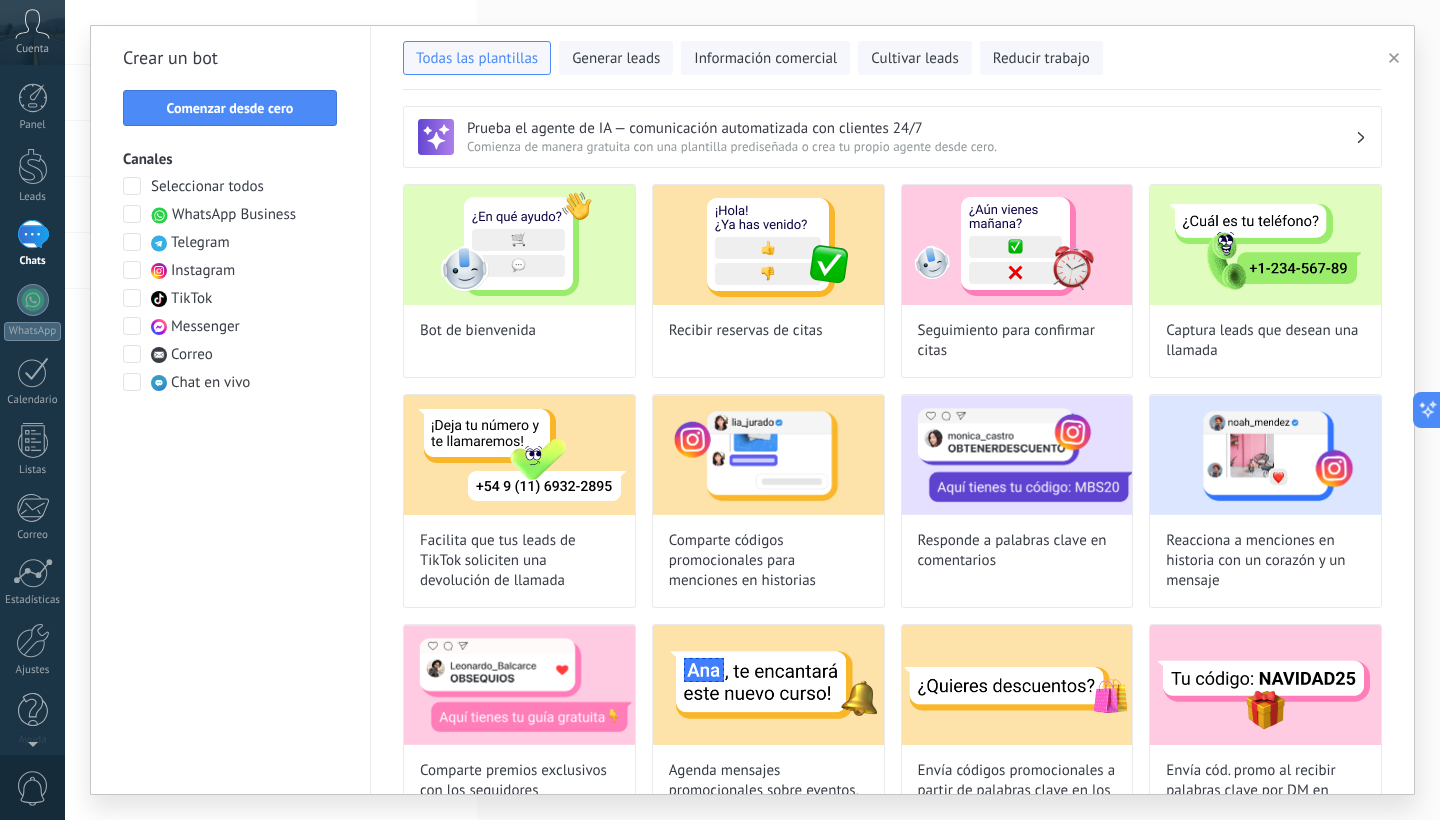 scroll, scrollTop: 0, scrollLeft: 0, axis: both 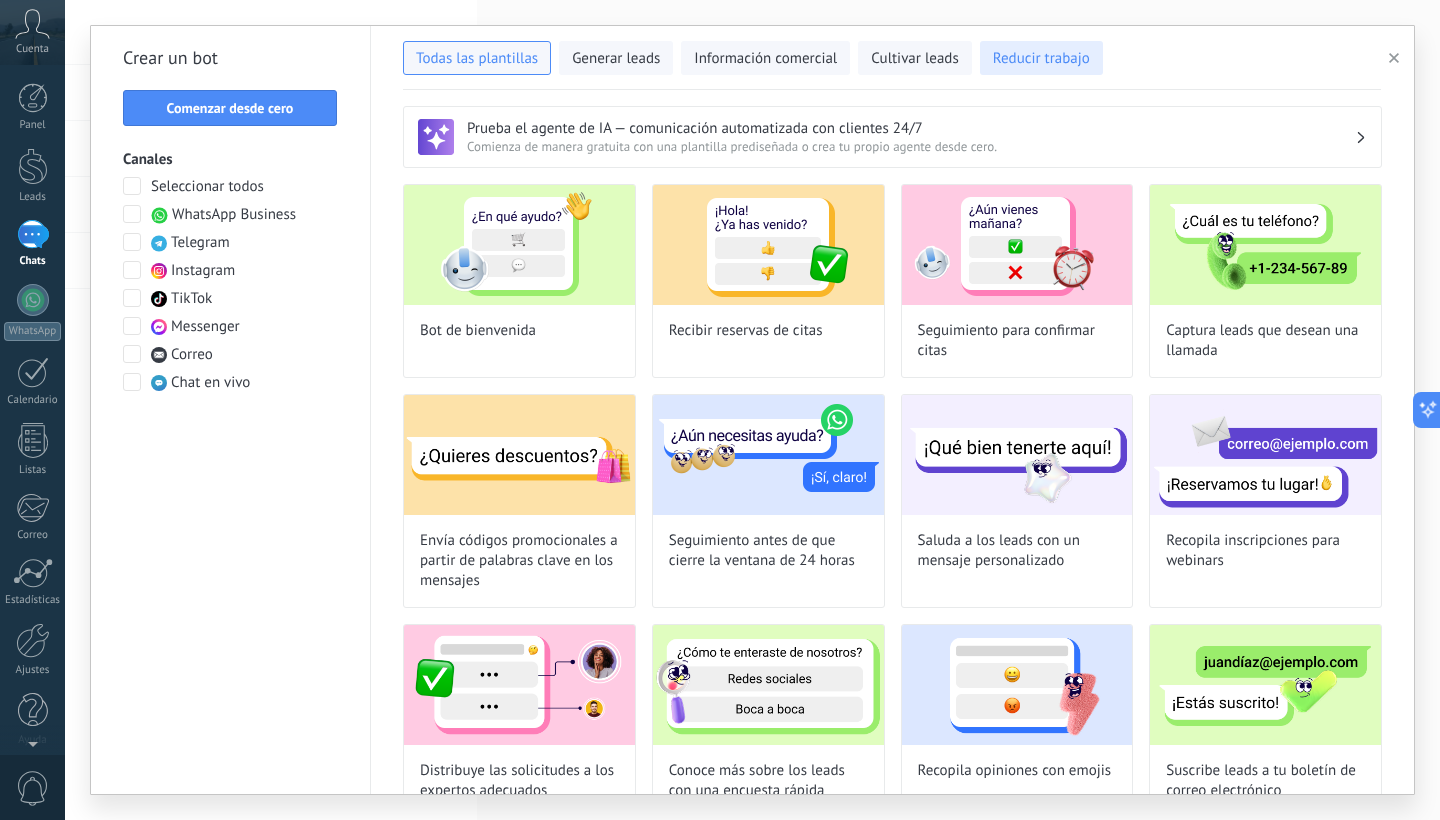 click on "Reducir trabajo" at bounding box center [1041, 58] 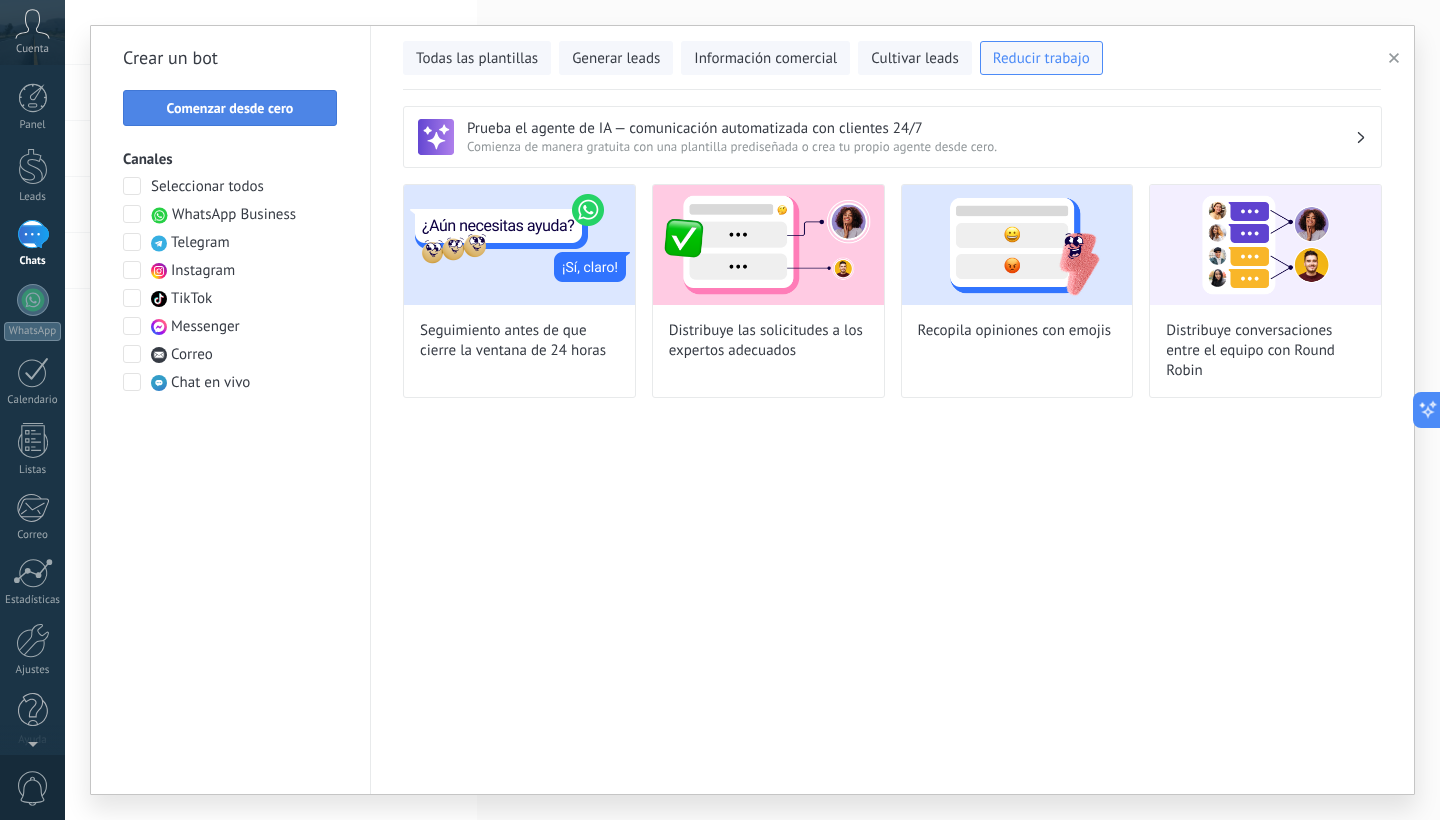 click on "Comenzar desde cero" at bounding box center [230, 108] 